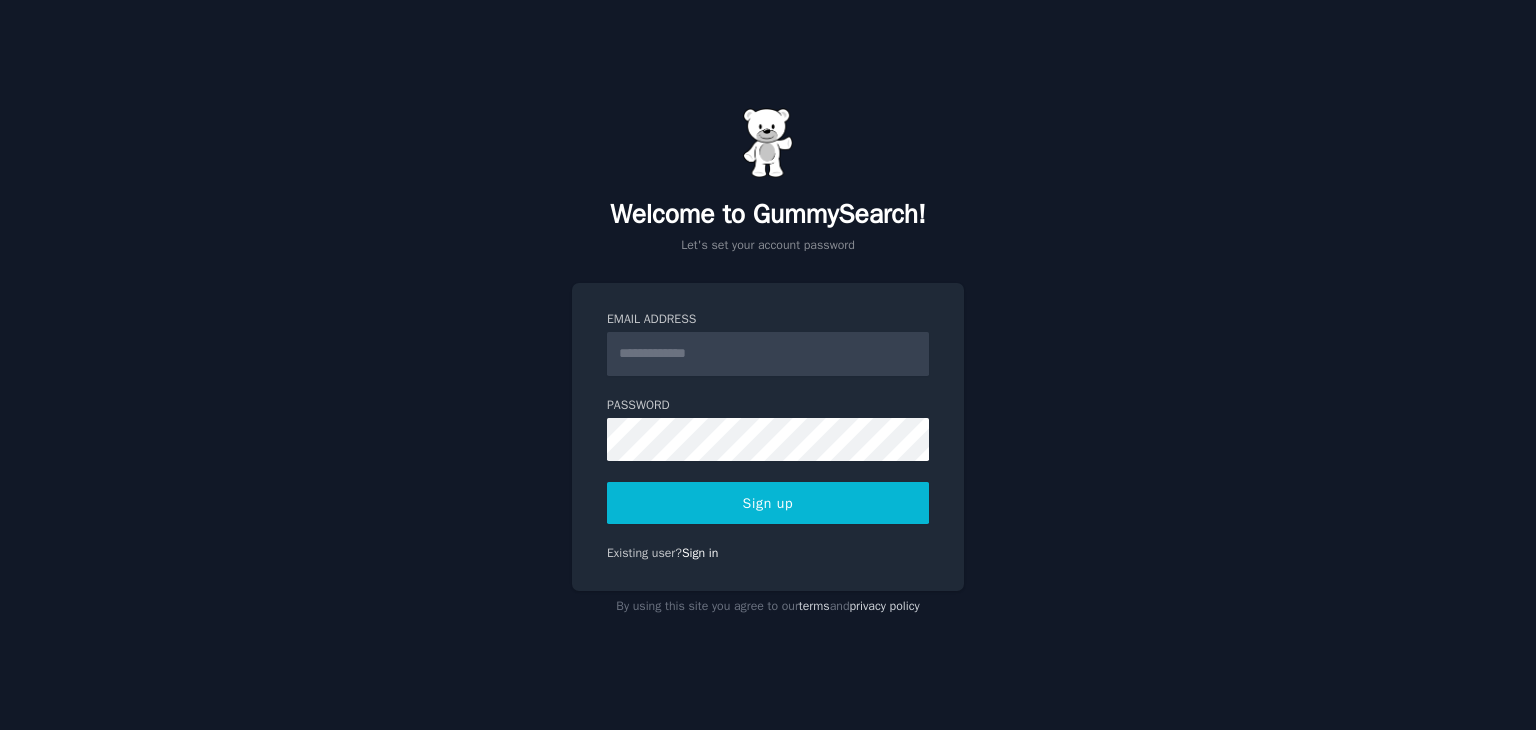 scroll, scrollTop: 0, scrollLeft: 0, axis: both 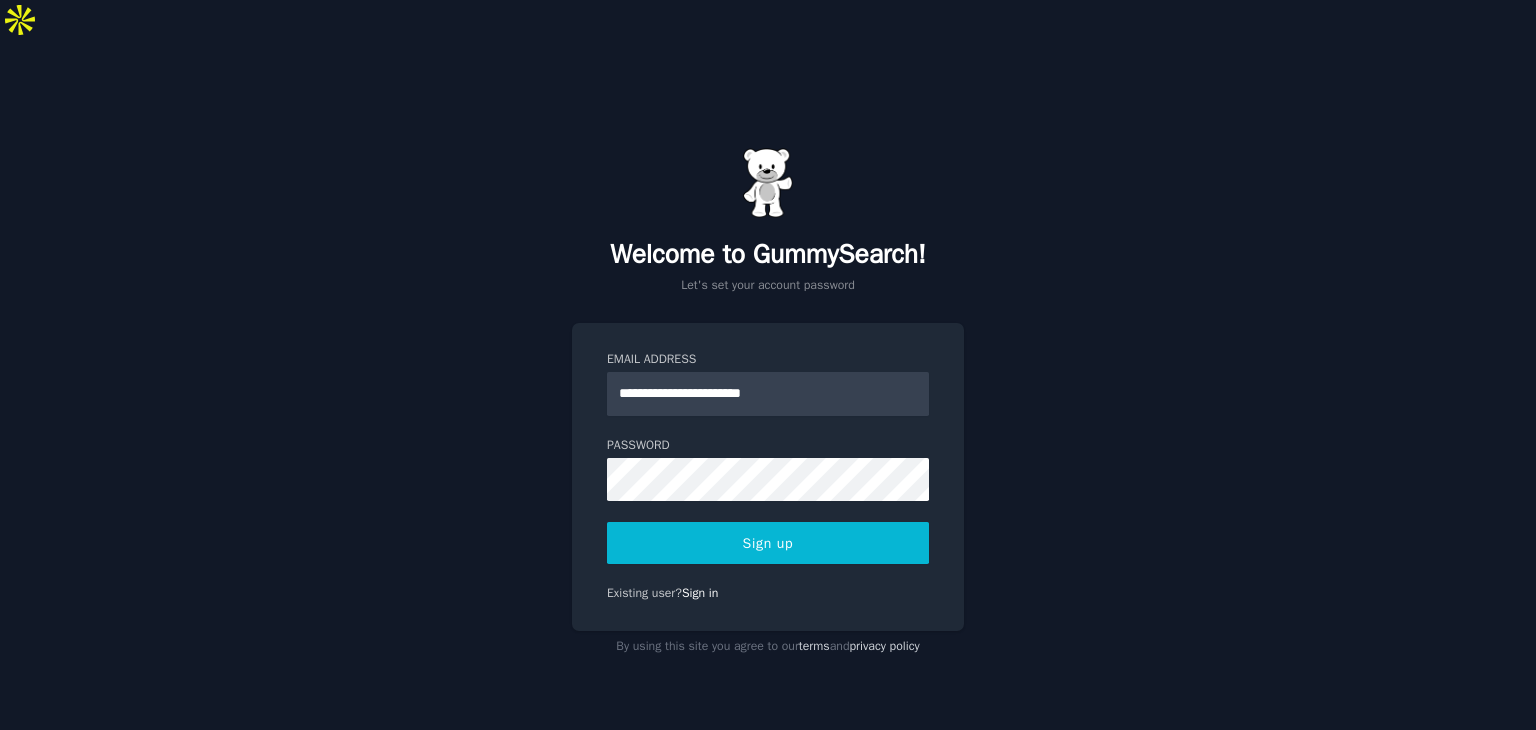 type on "**********" 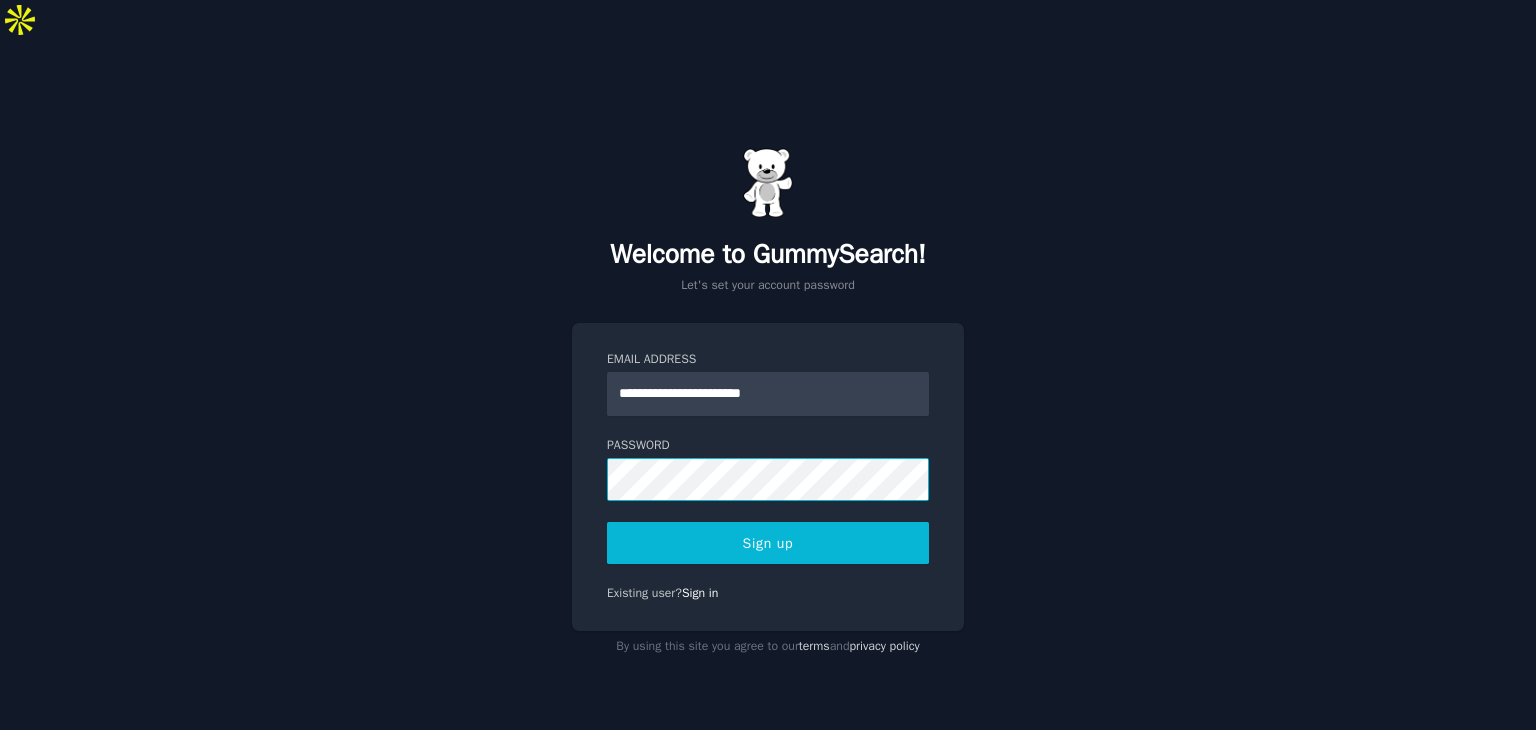 click on "Sign up" at bounding box center (768, 543) 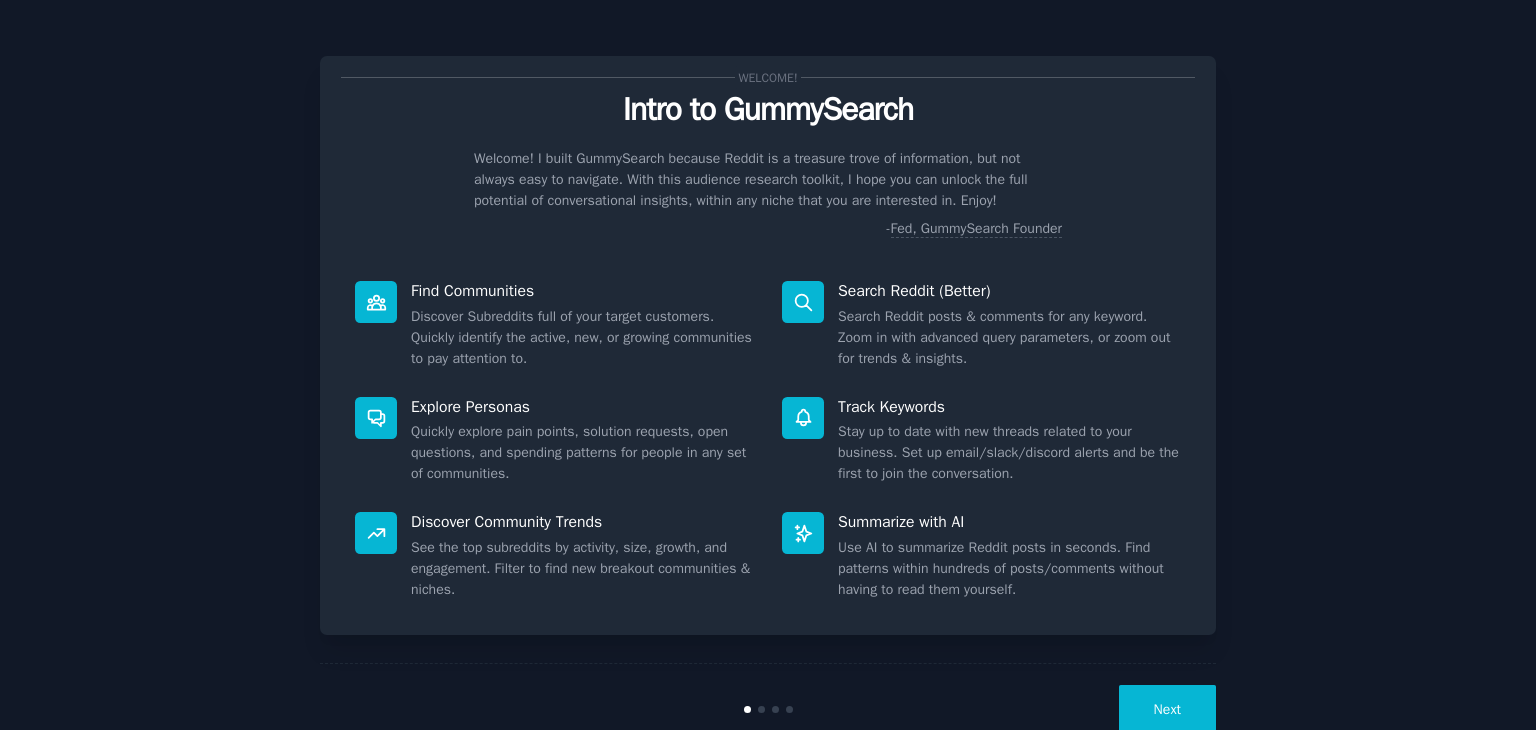 scroll, scrollTop: 0, scrollLeft: 0, axis: both 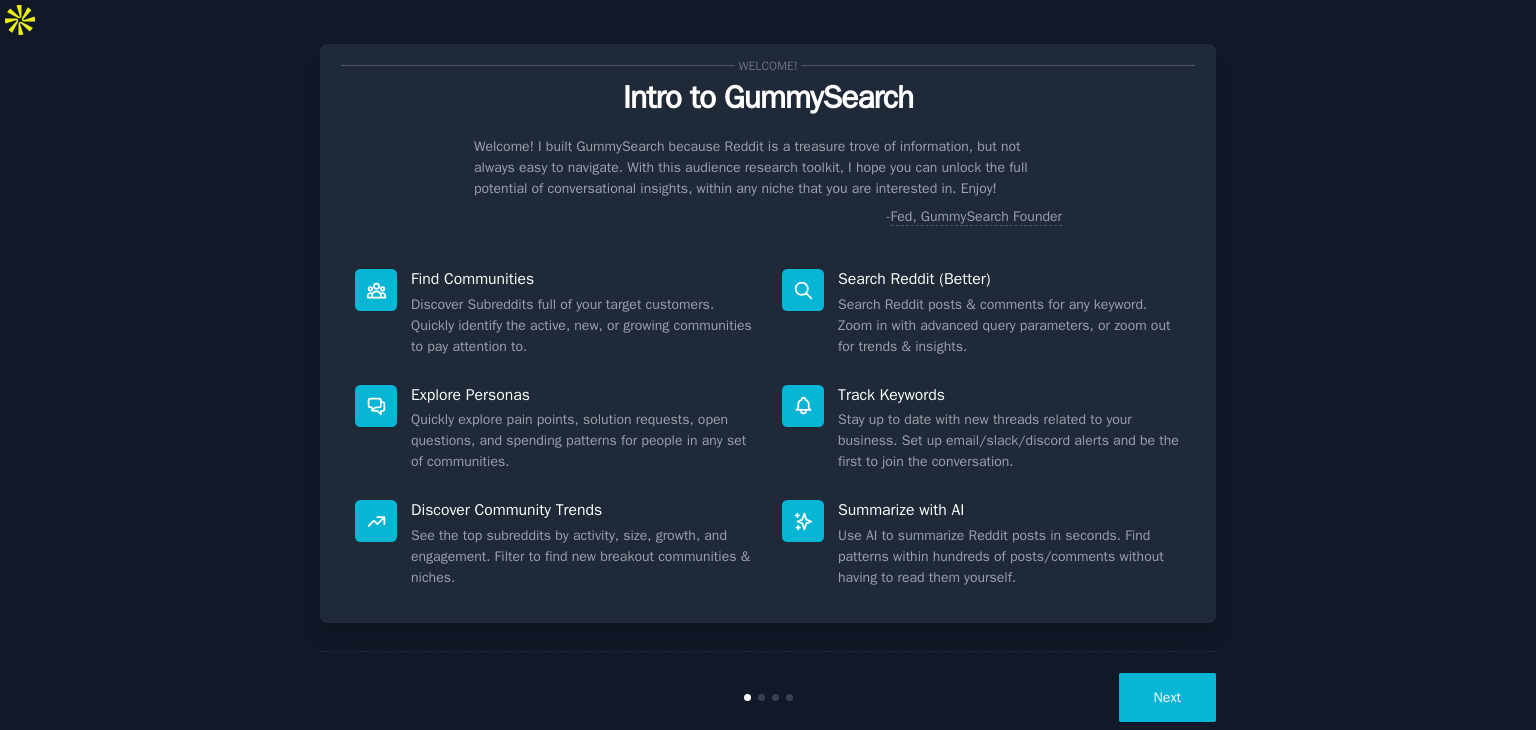 click on "Next" at bounding box center (1167, 697) 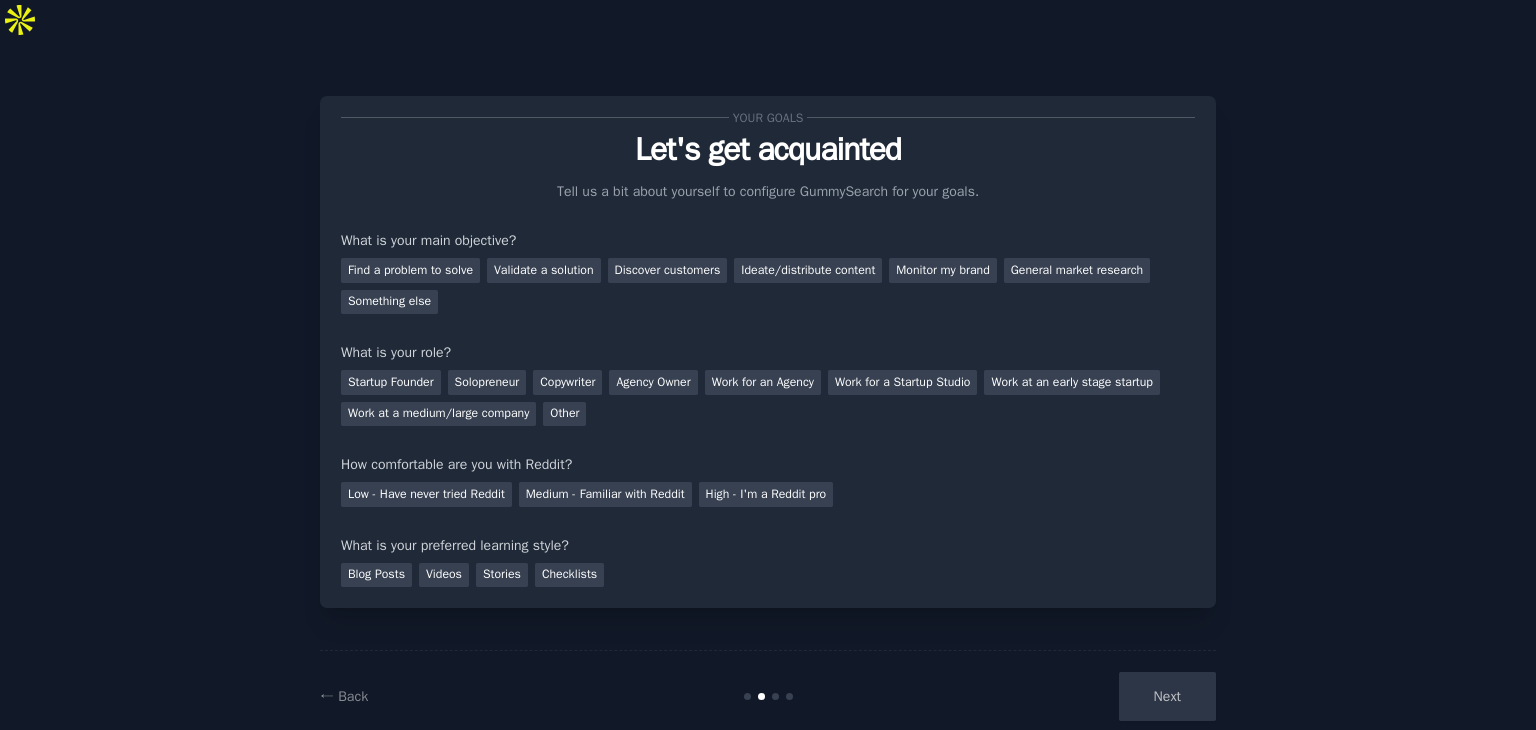 scroll, scrollTop: 0, scrollLeft: 0, axis: both 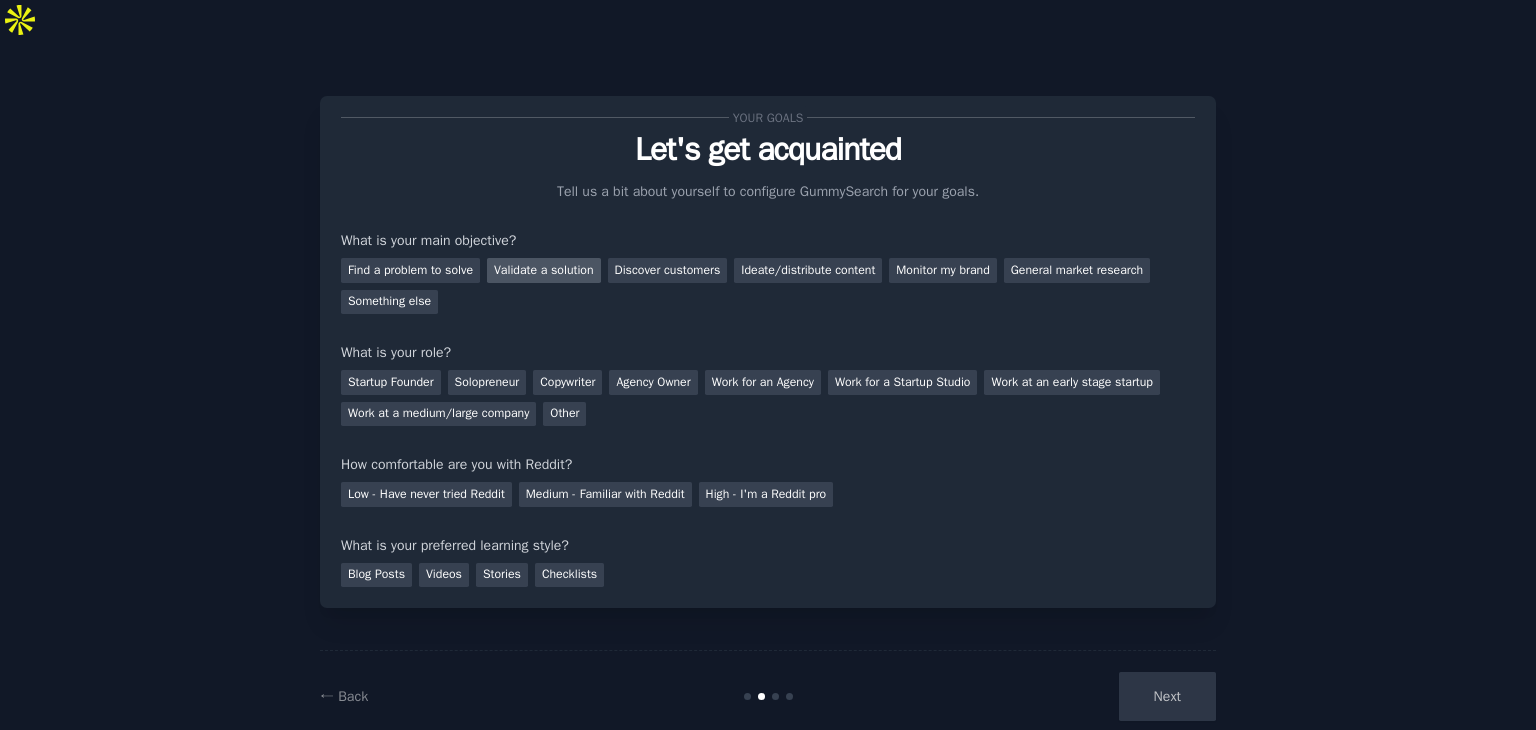 click on "Validate a solution" at bounding box center [544, 270] 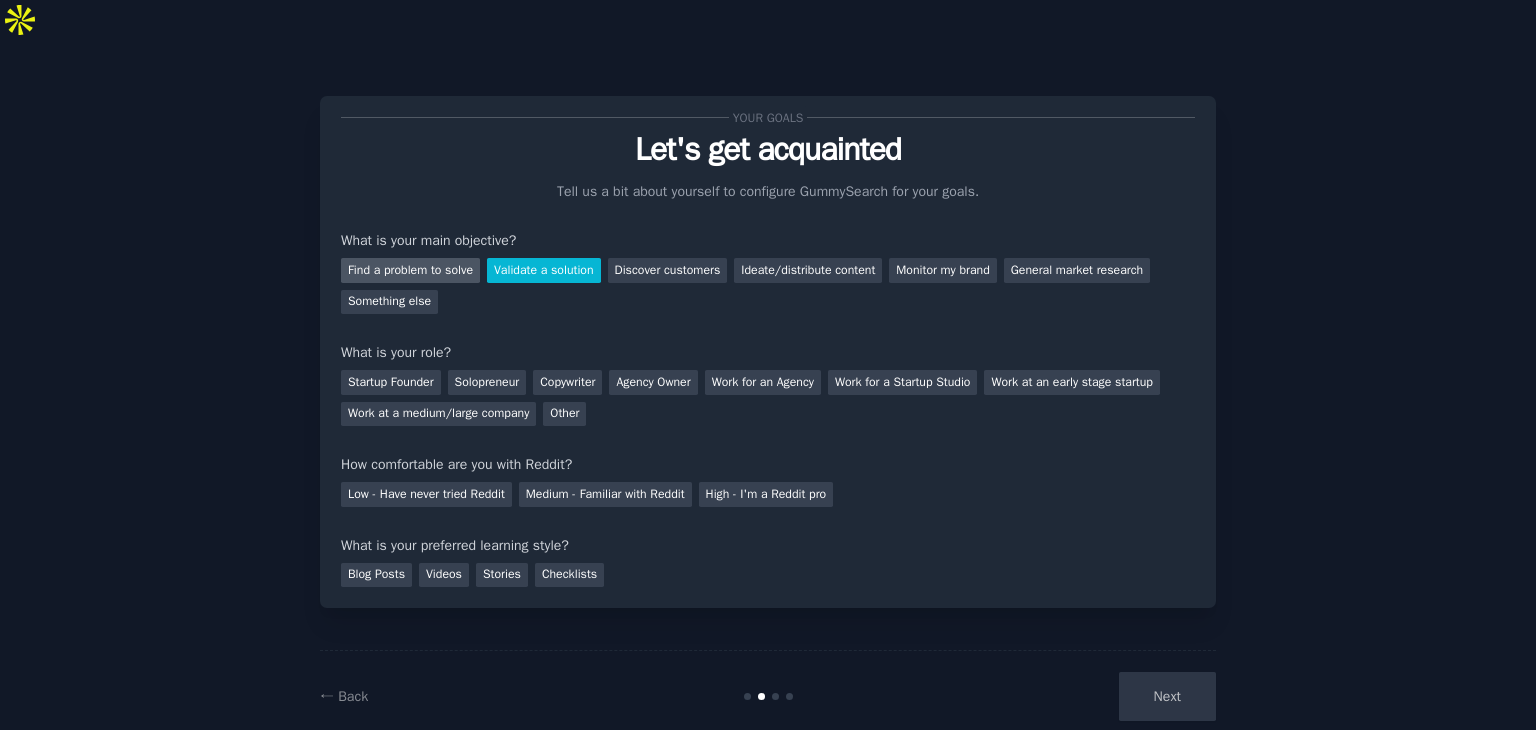 click on "Find a problem to solve" at bounding box center (410, 270) 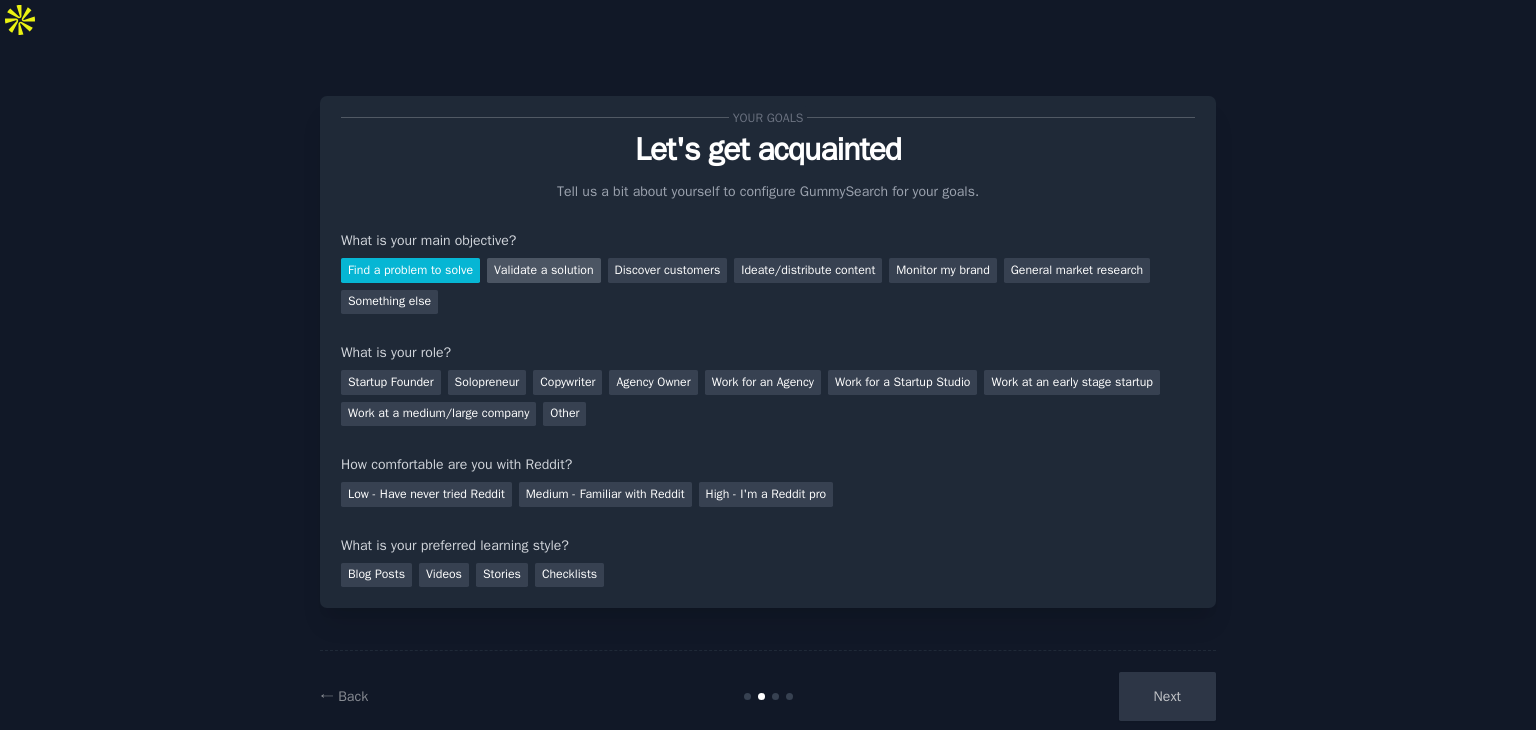 click on "Validate a solution" at bounding box center (544, 270) 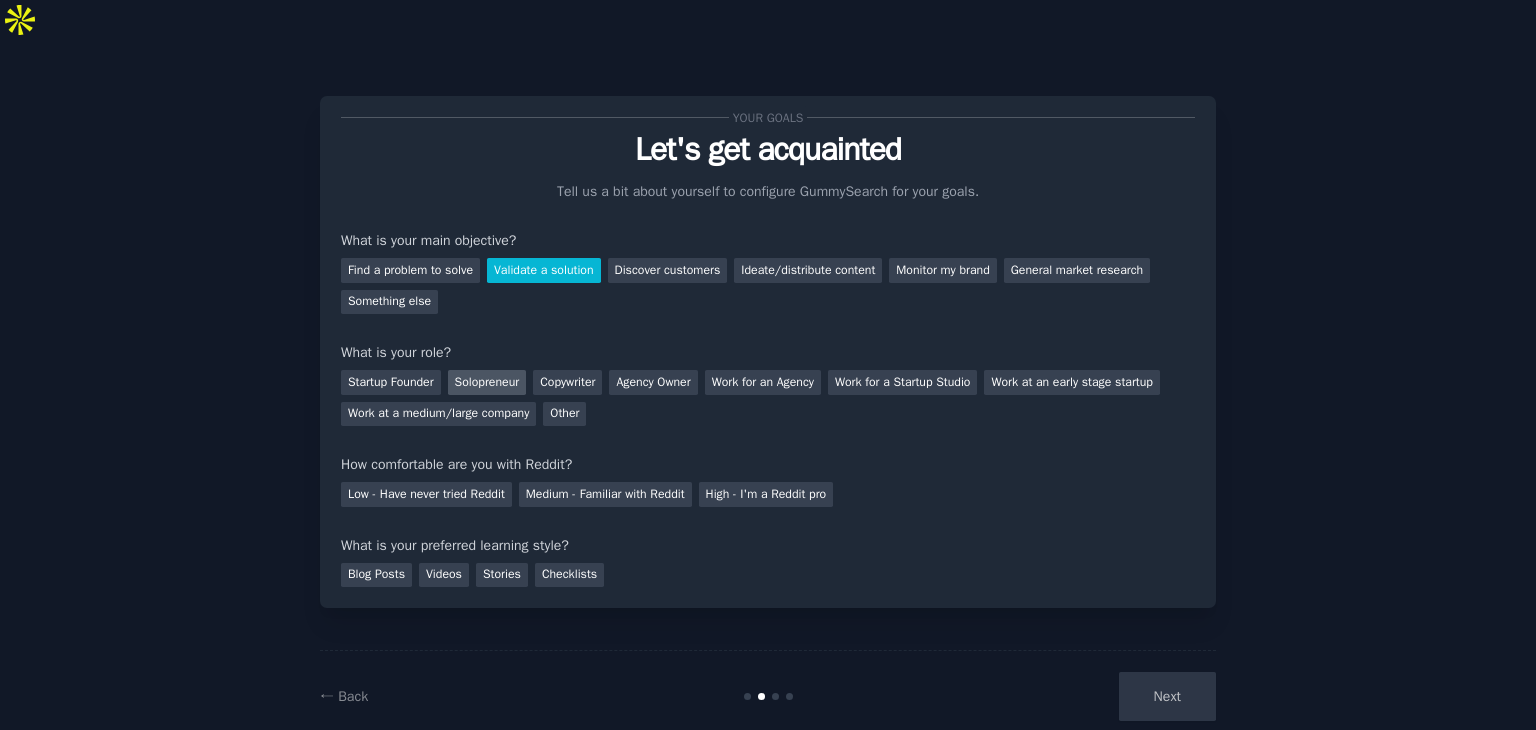 click on "Solopreneur" at bounding box center [487, 382] 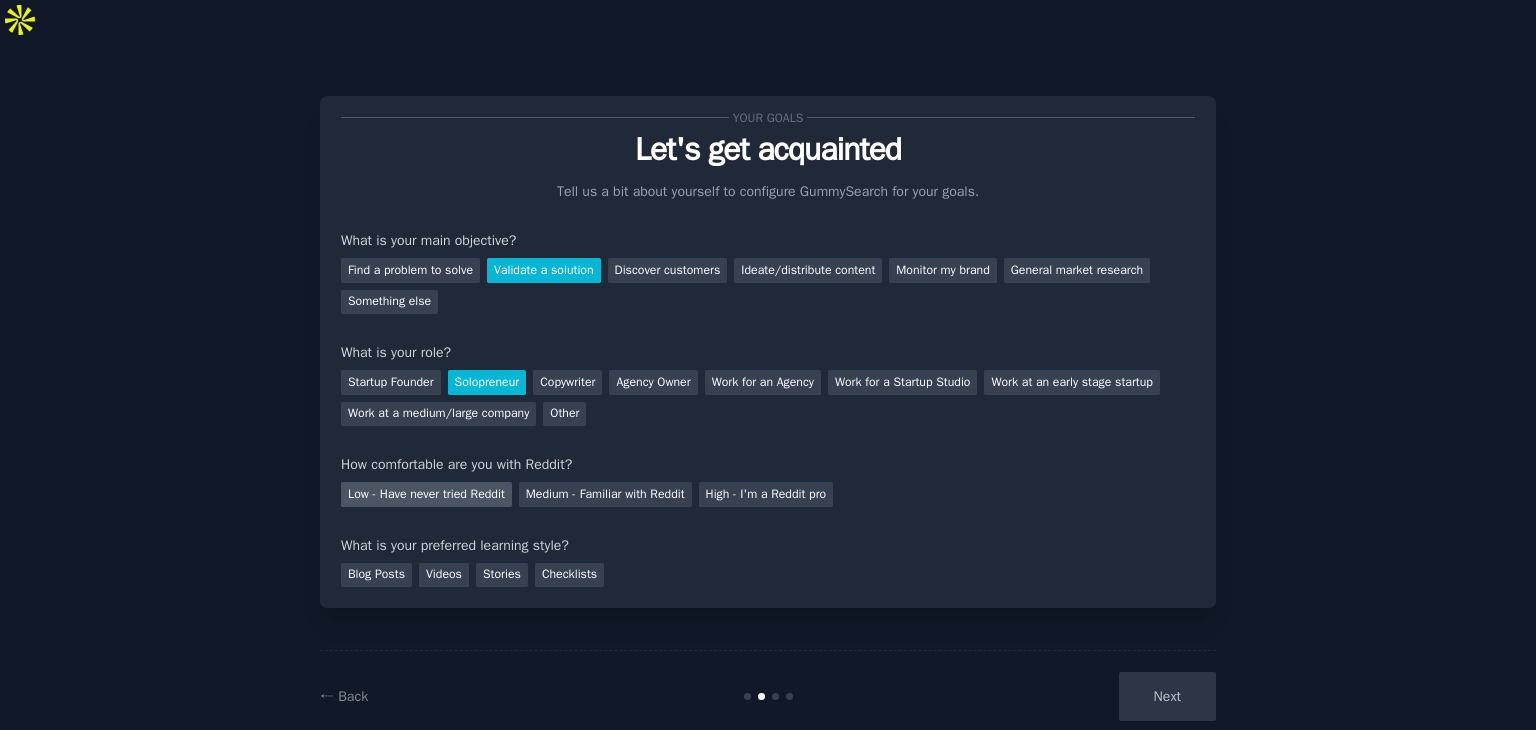 click on "Low - Have never tried Reddit" at bounding box center (426, 494) 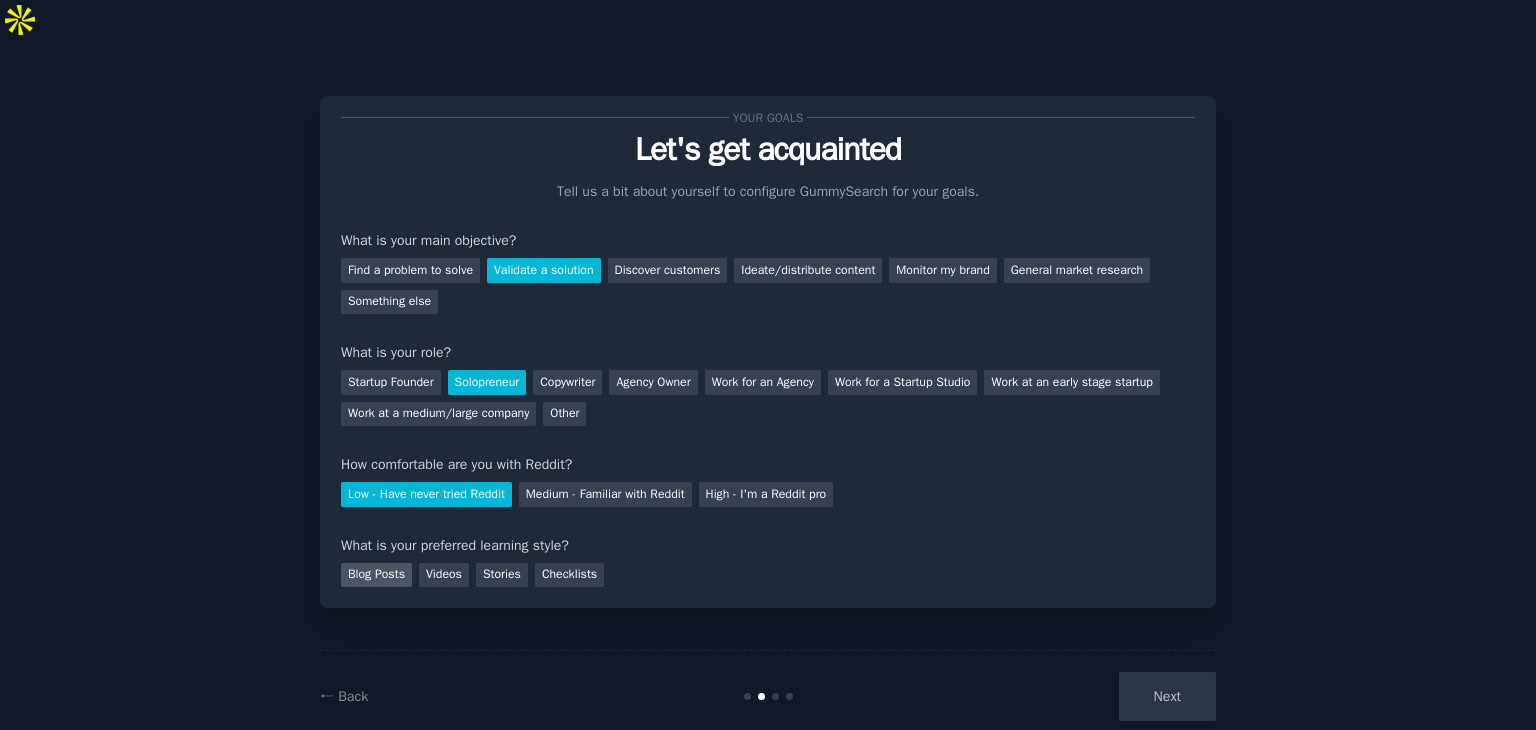 click on "Blog Posts" at bounding box center (376, 575) 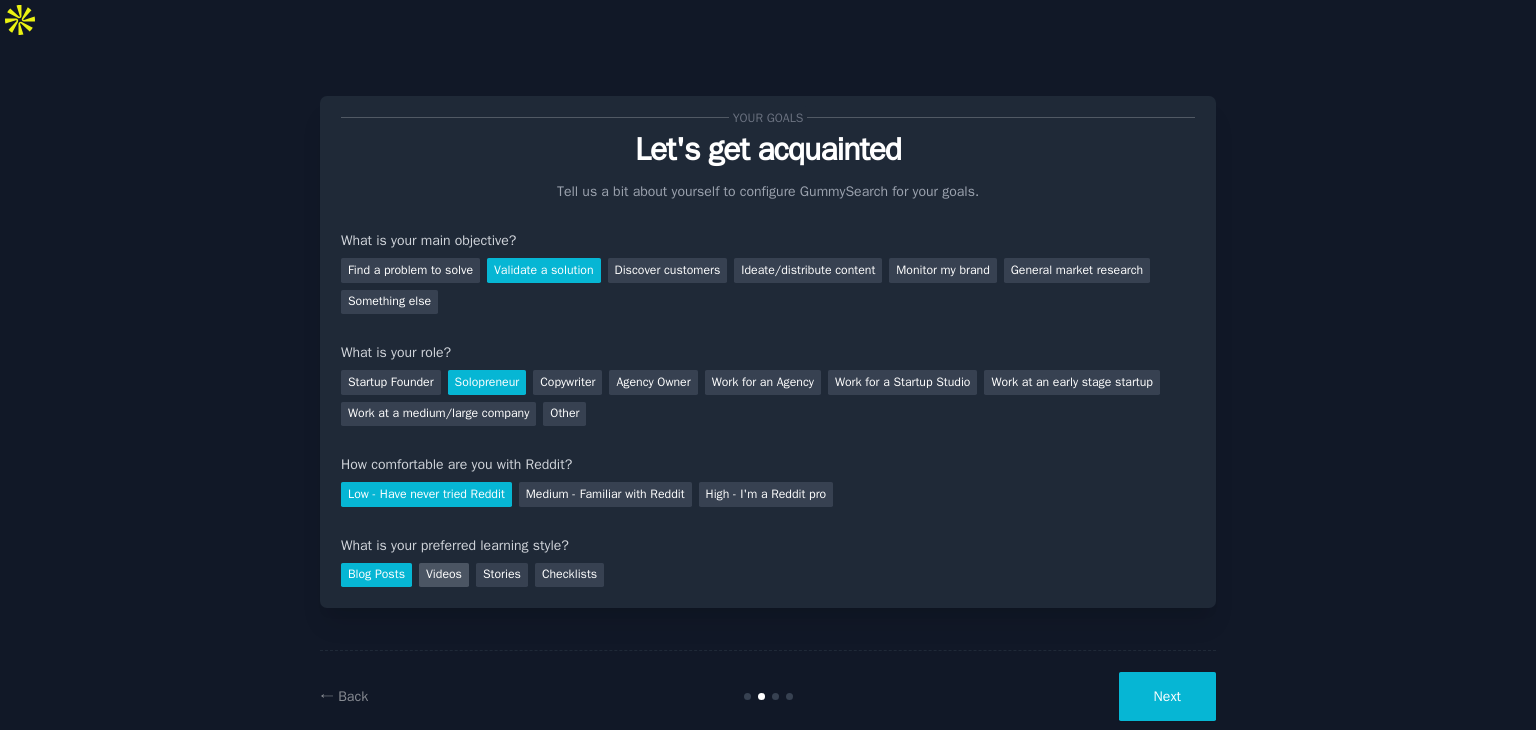 click on "Videos" at bounding box center [444, 575] 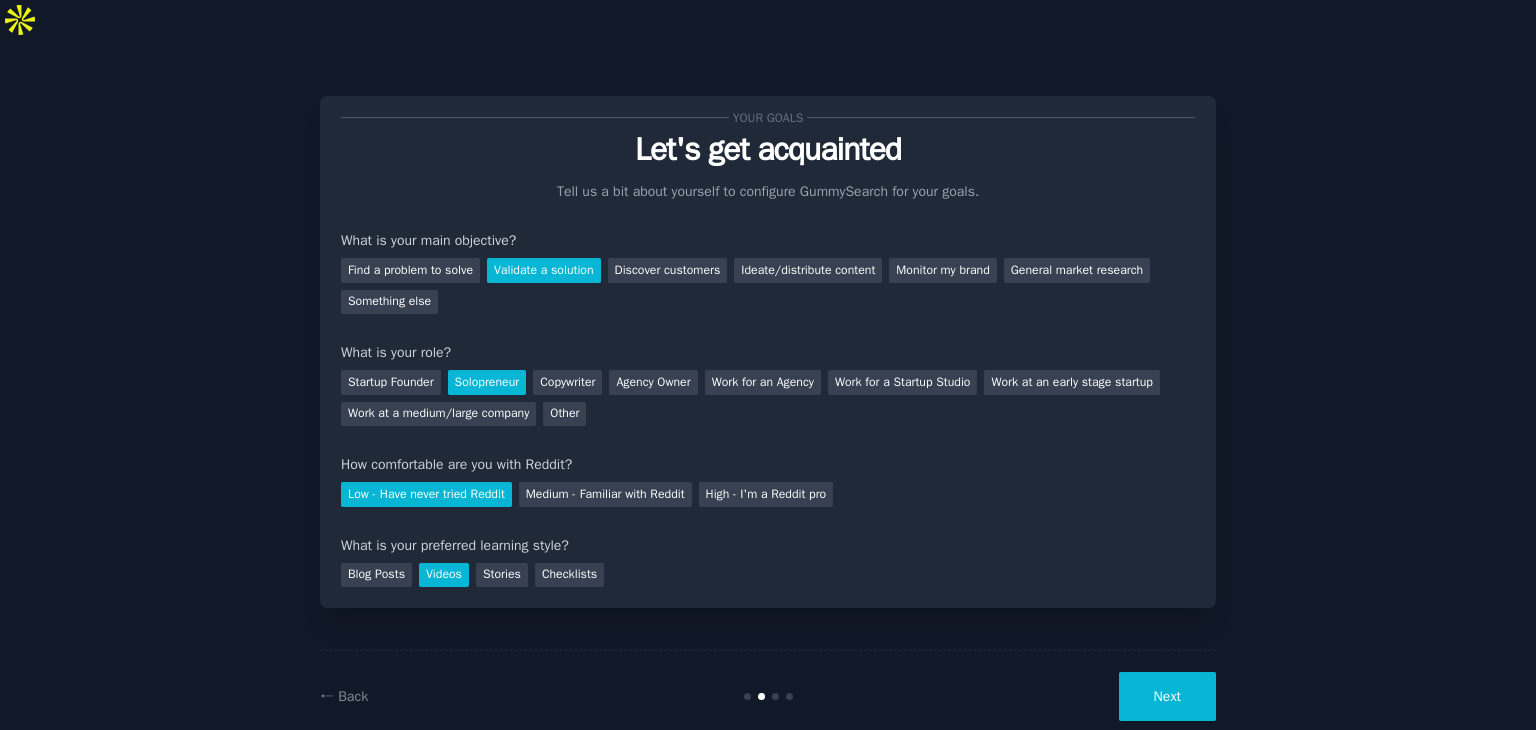 click on "Next" at bounding box center (1167, 696) 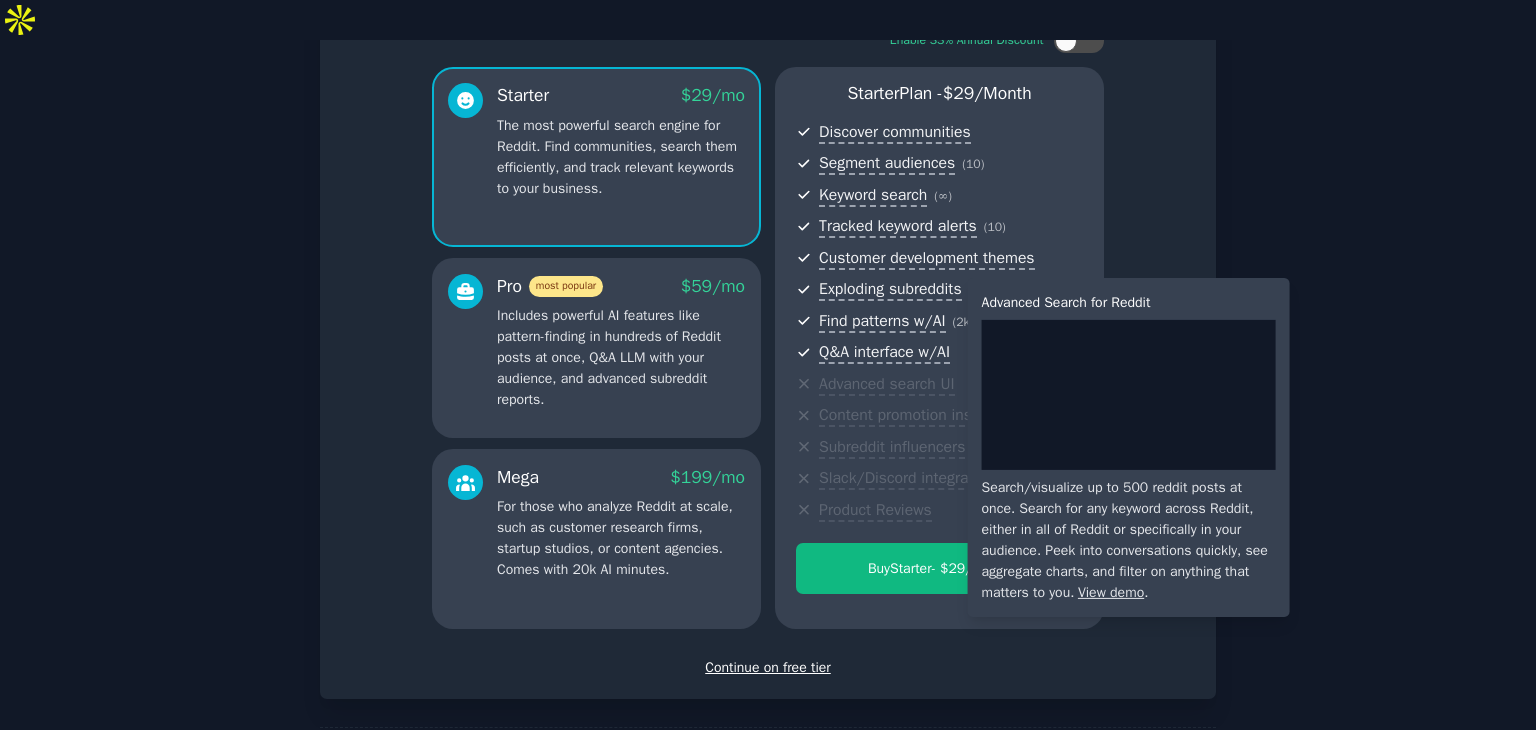 scroll, scrollTop: 200, scrollLeft: 0, axis: vertical 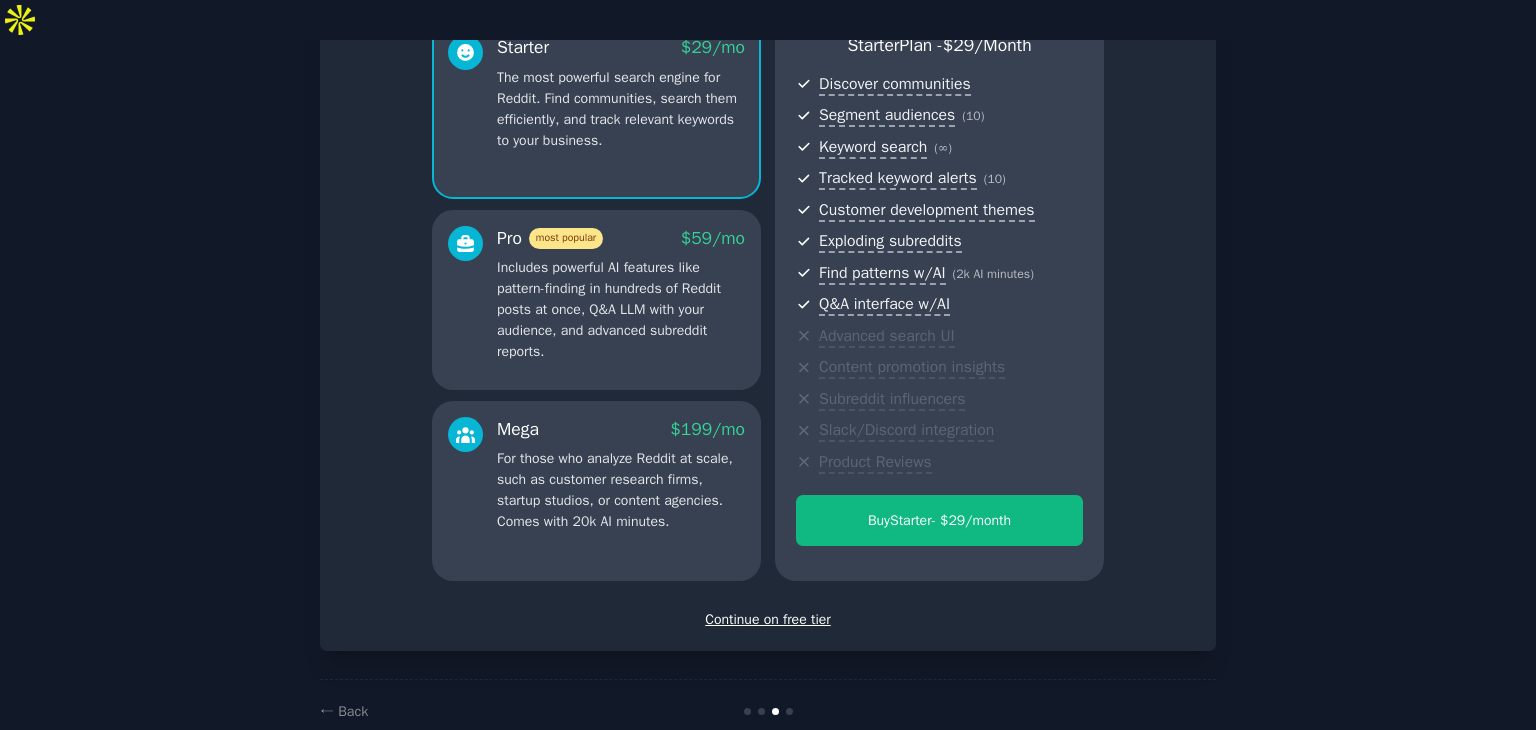 click on "Continue on free tier" at bounding box center (768, 619) 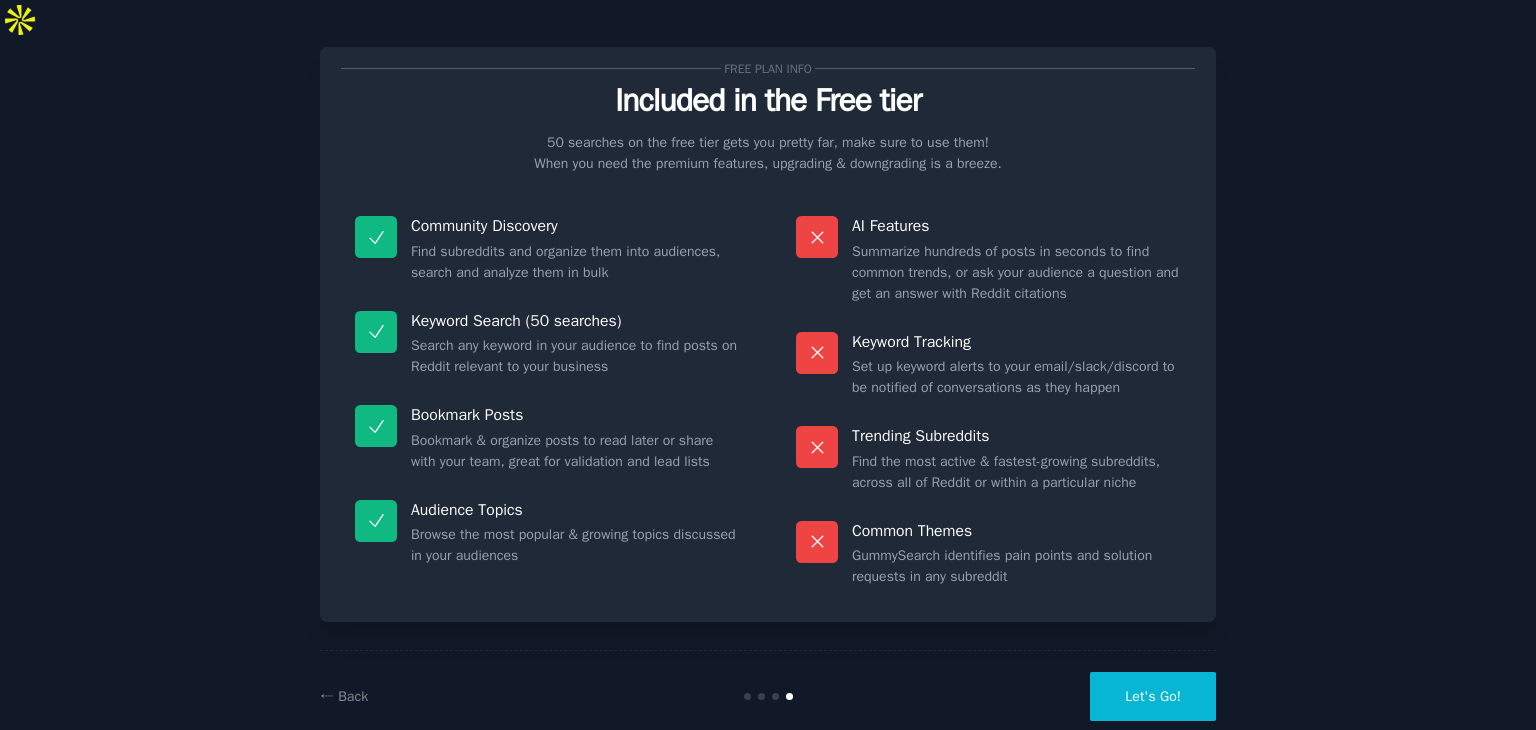 scroll, scrollTop: 48, scrollLeft: 0, axis: vertical 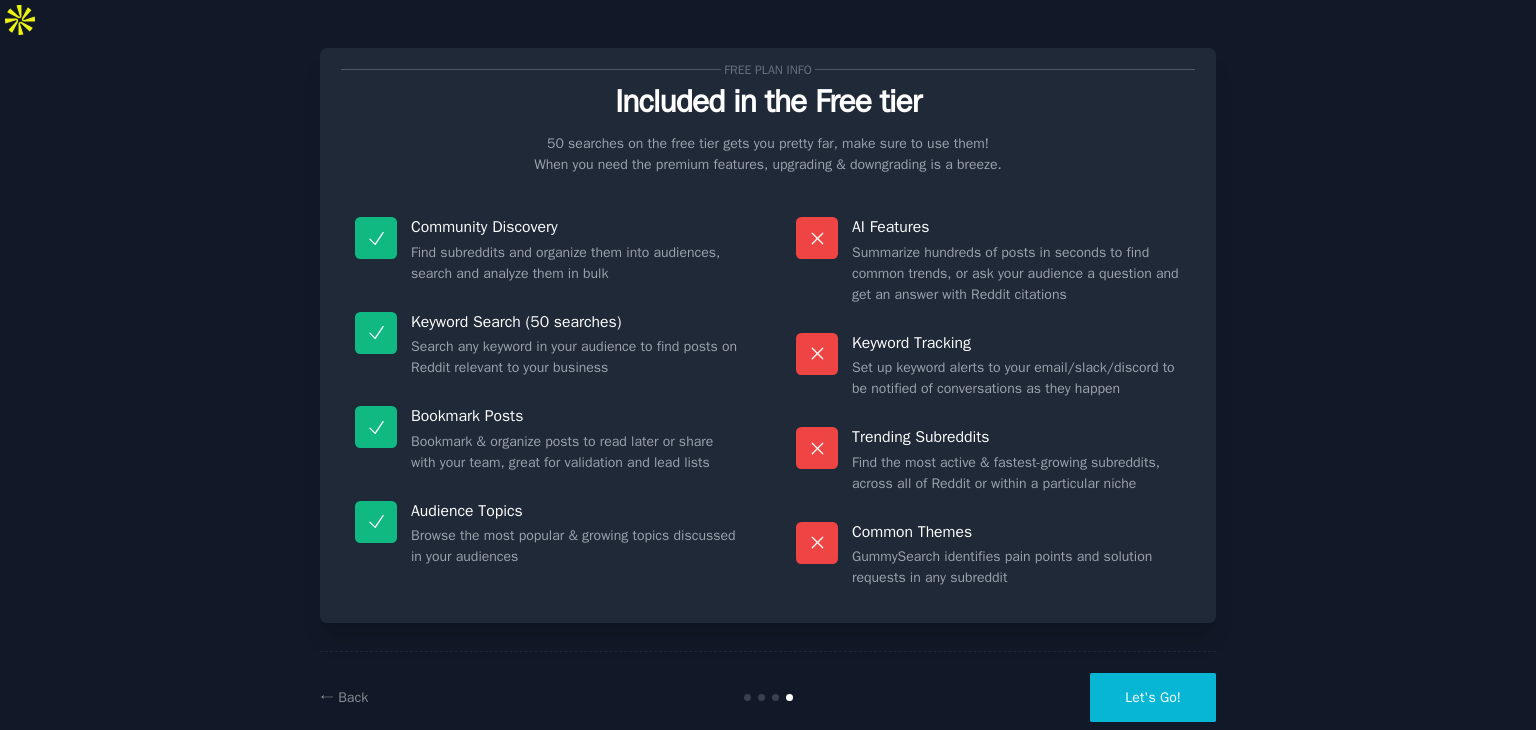click on "Let's Go!" at bounding box center (1153, 697) 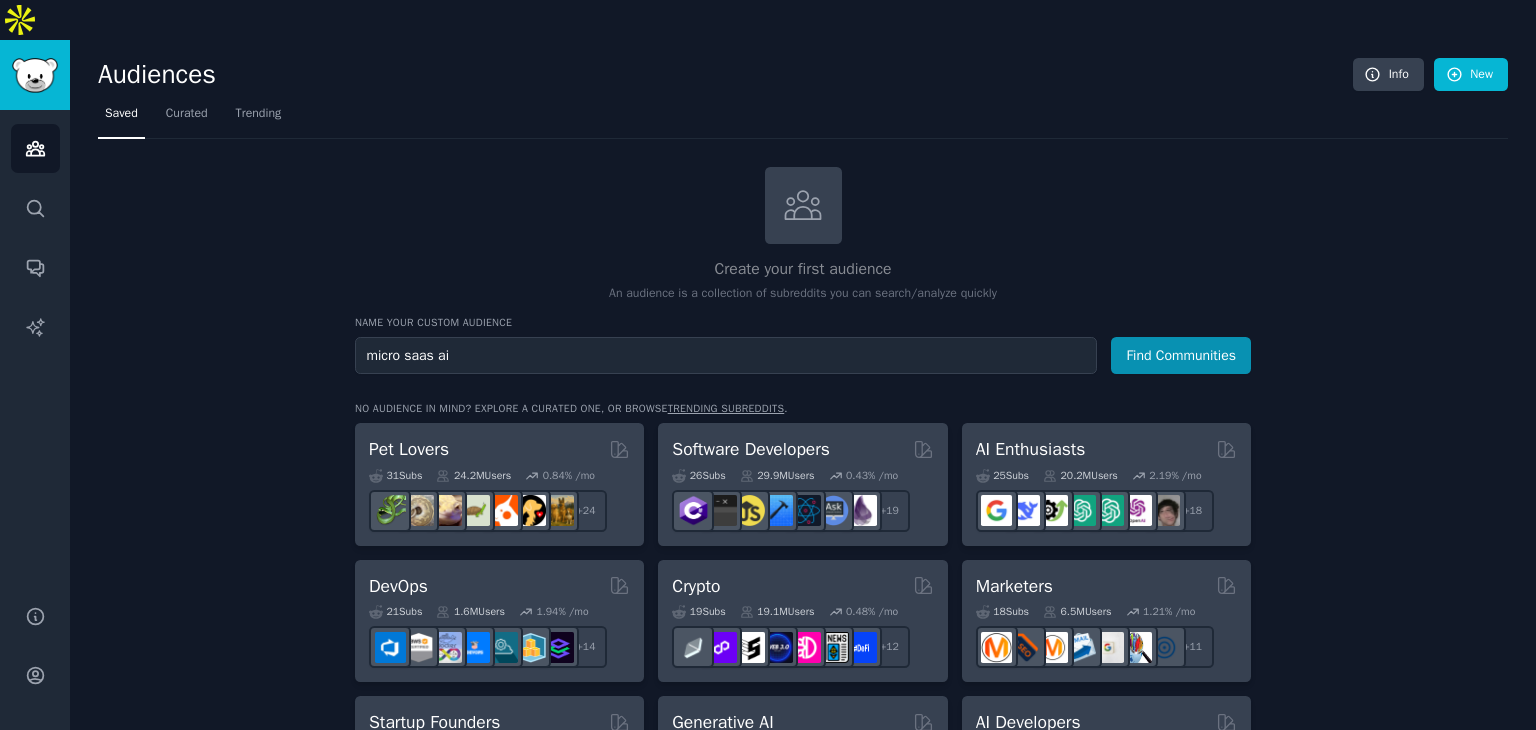 type on "micro saas ai" 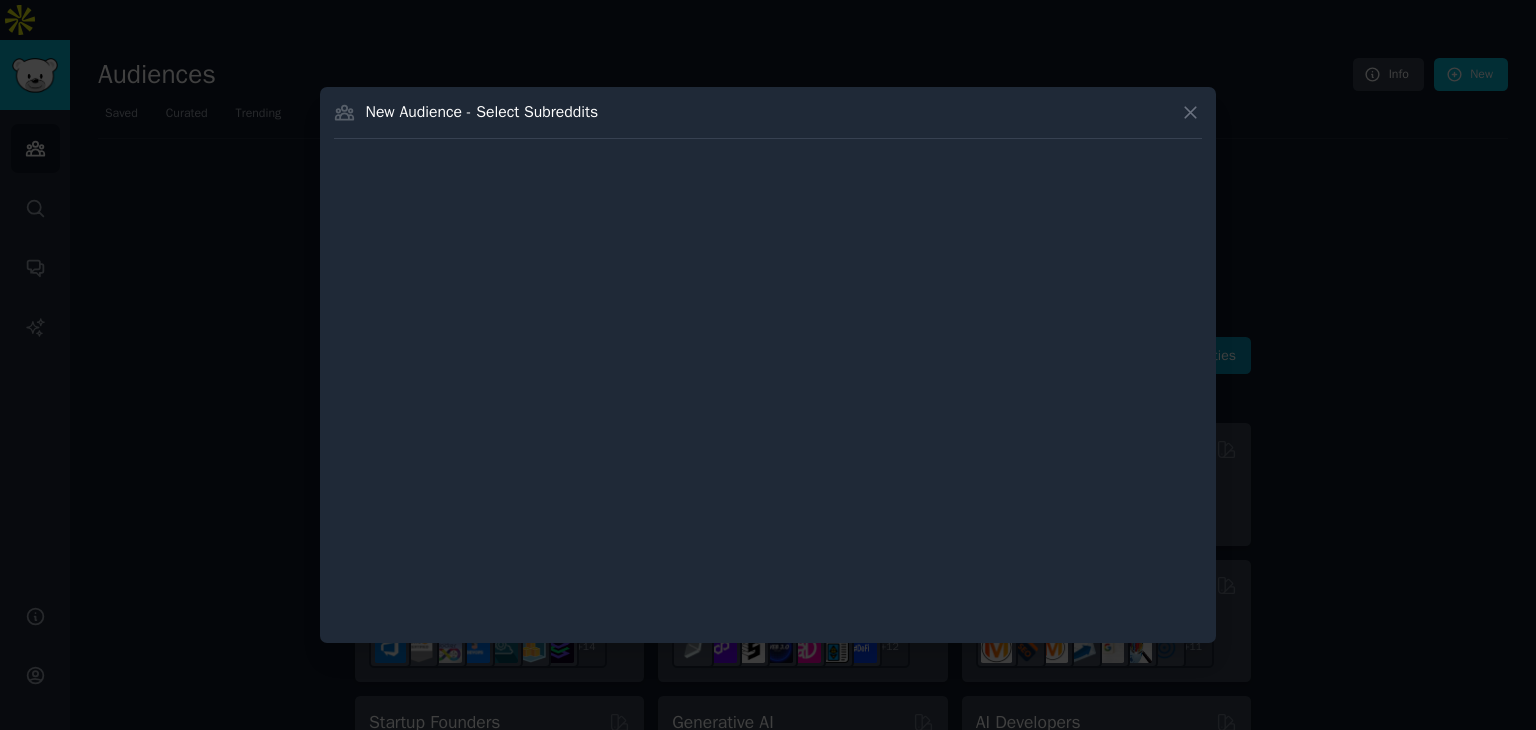 type 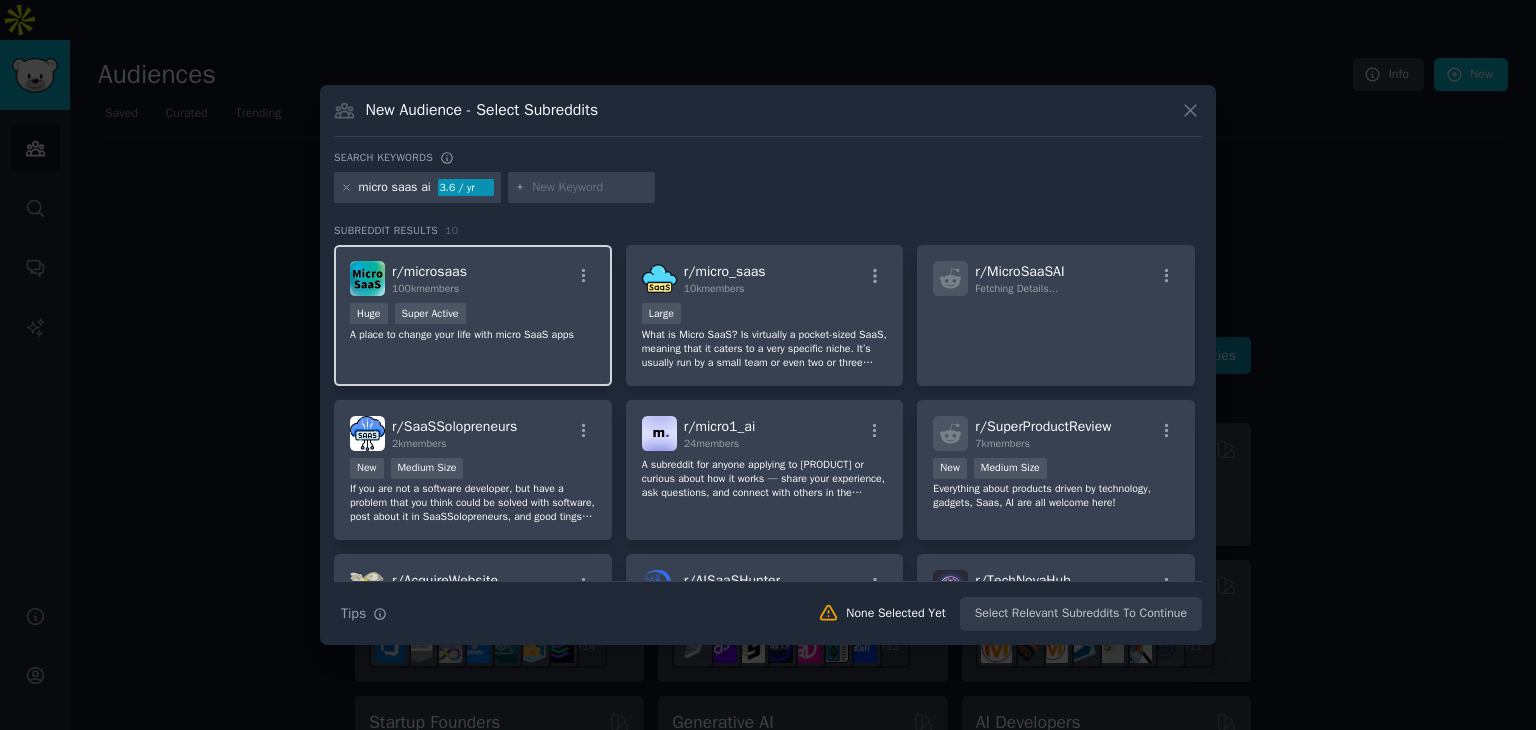 click on "Huge Super Active" at bounding box center [473, 315] 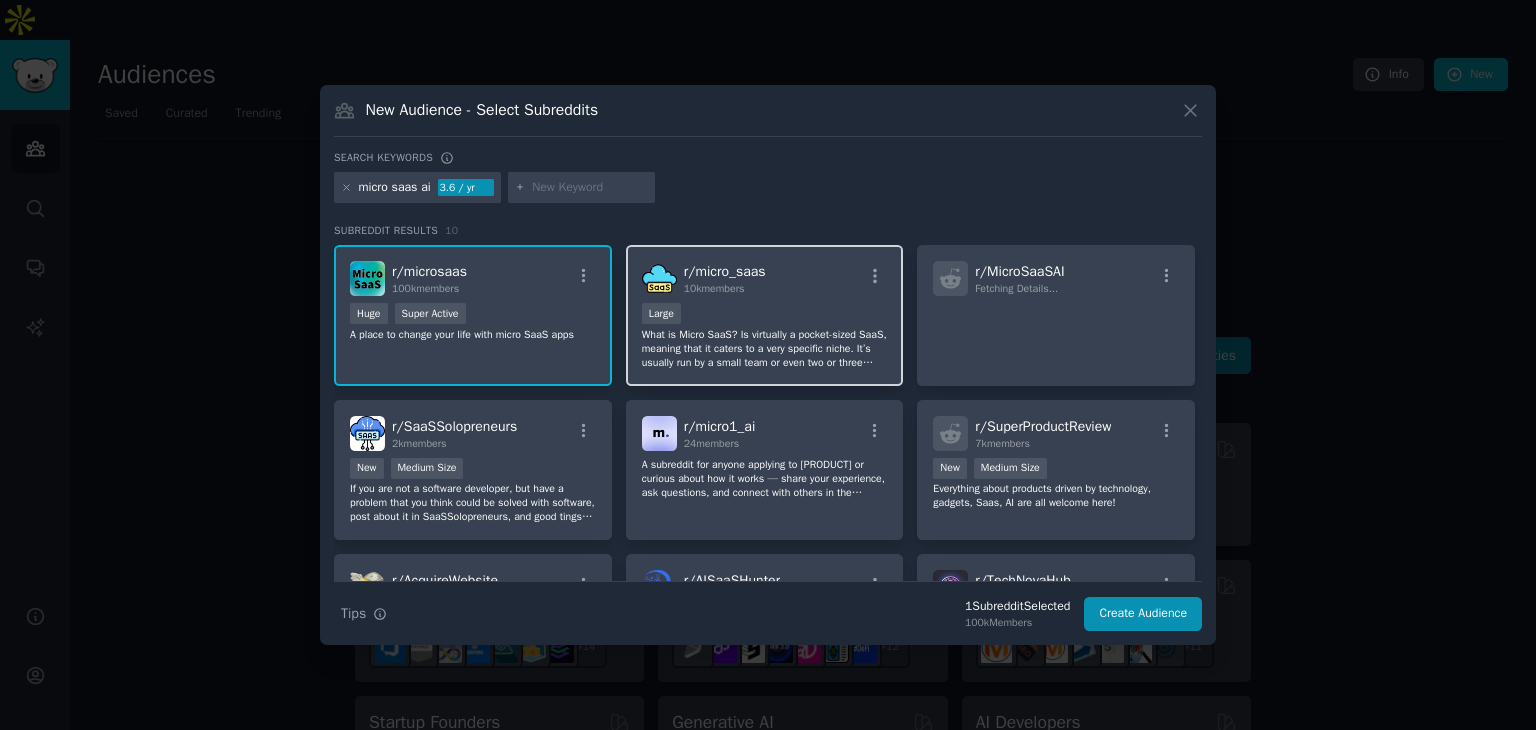 click on "What is Micro SaaS?
Is virtually a pocket-sized SaaS, meaning that it caters to a very specific niche. It’s usually run by a small team or even two or three people. And since it’s targeting a much smaller group, the resources used in making and running it are also substantially low." at bounding box center [765, 349] 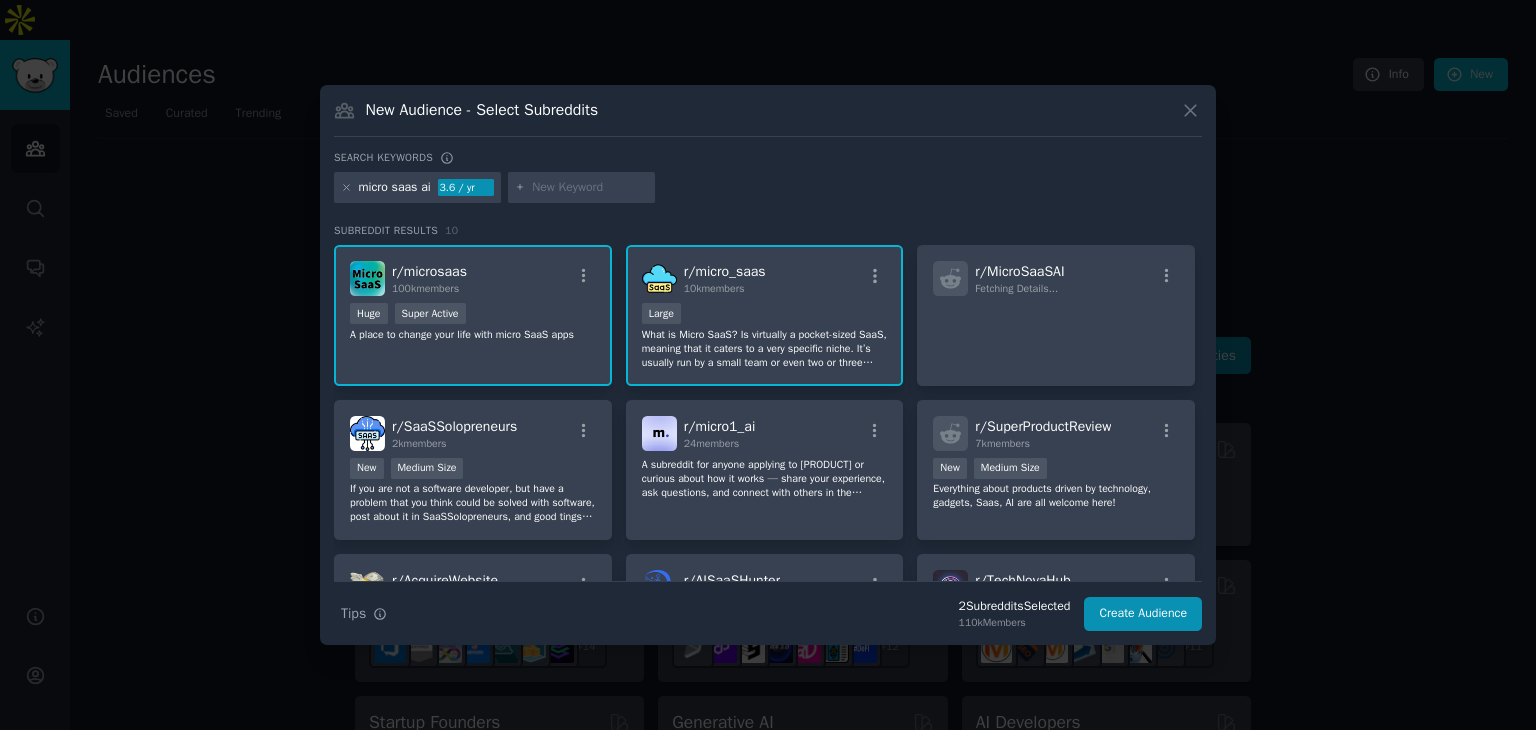 scroll, scrollTop: 100, scrollLeft: 0, axis: vertical 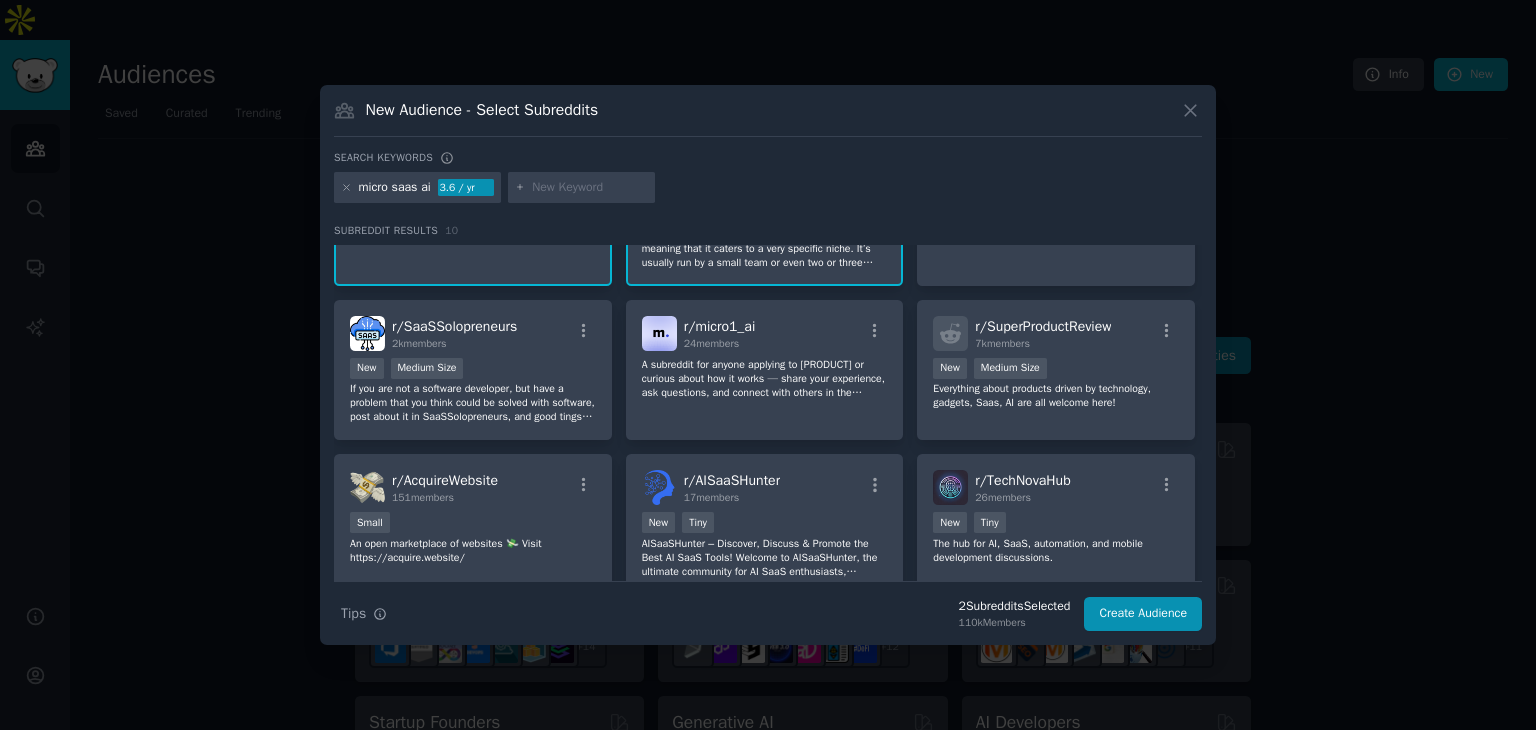 click at bounding box center (590, 188) 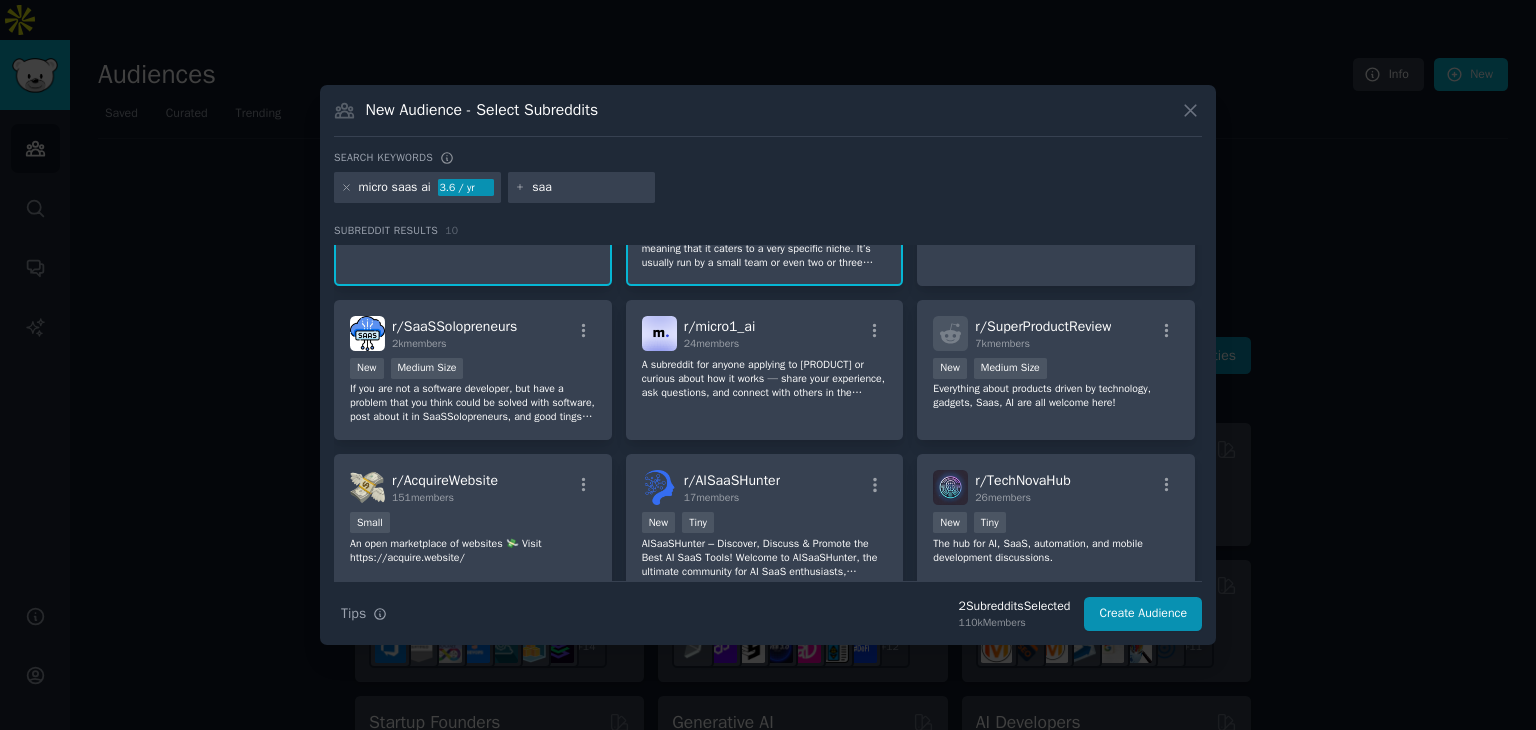 type on "saas" 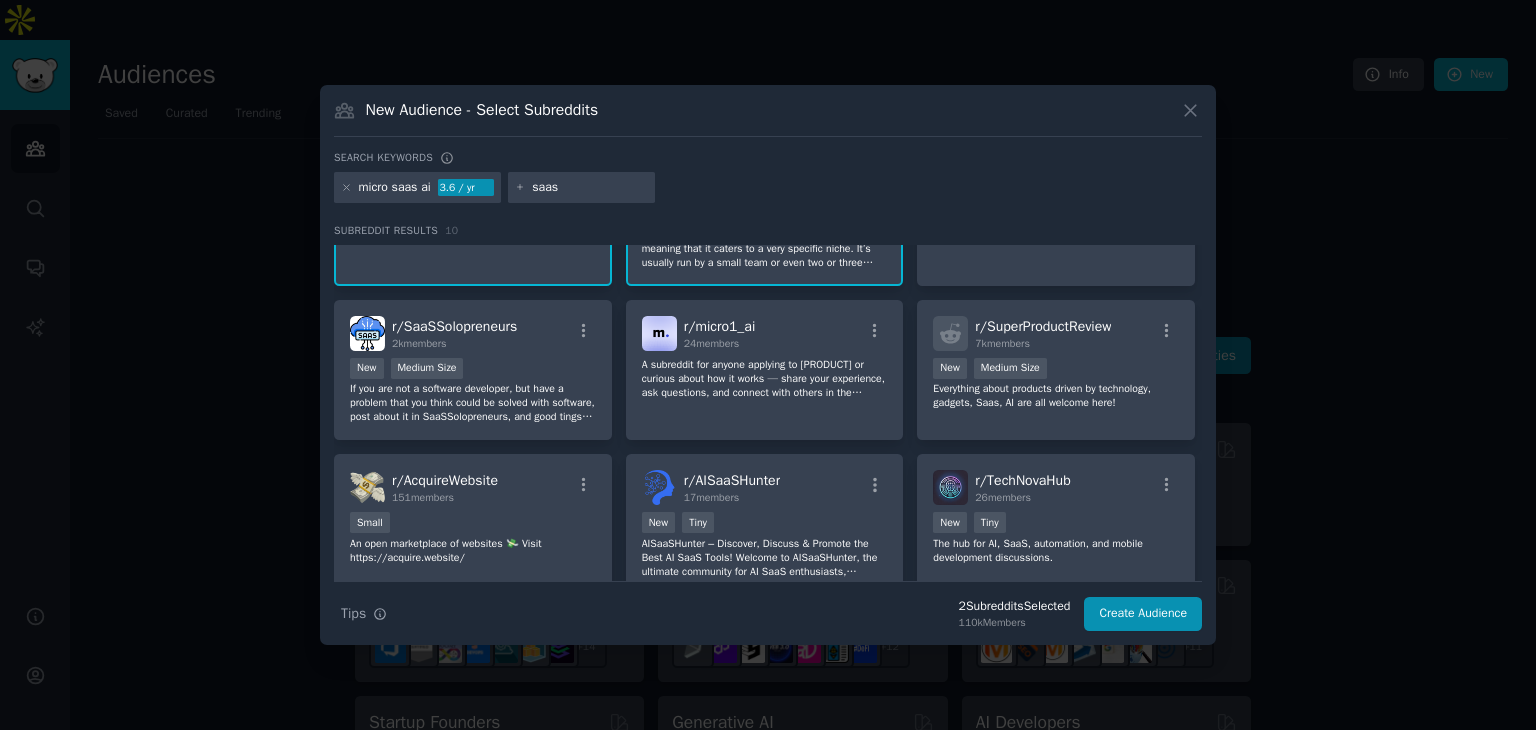 type 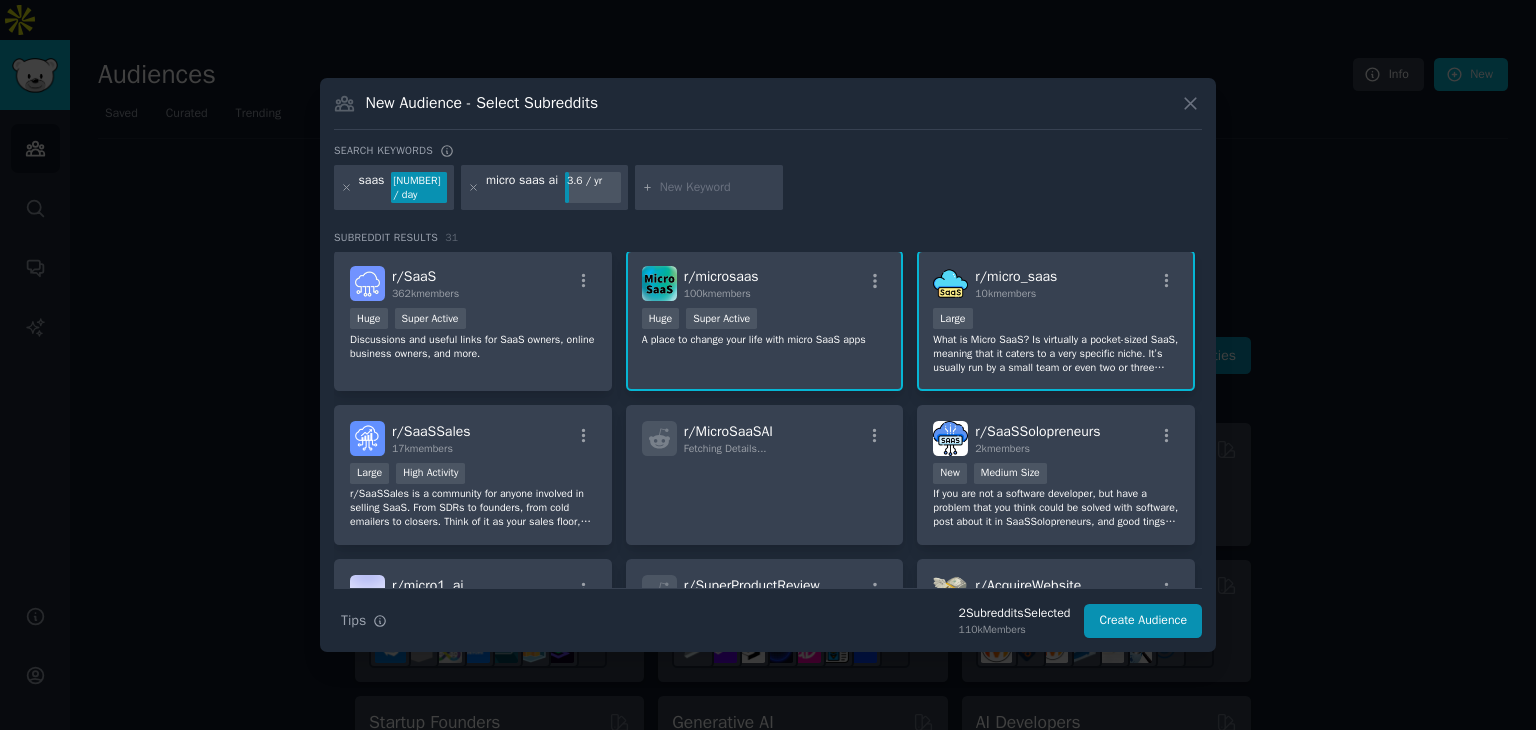 scroll, scrollTop: 0, scrollLeft: 0, axis: both 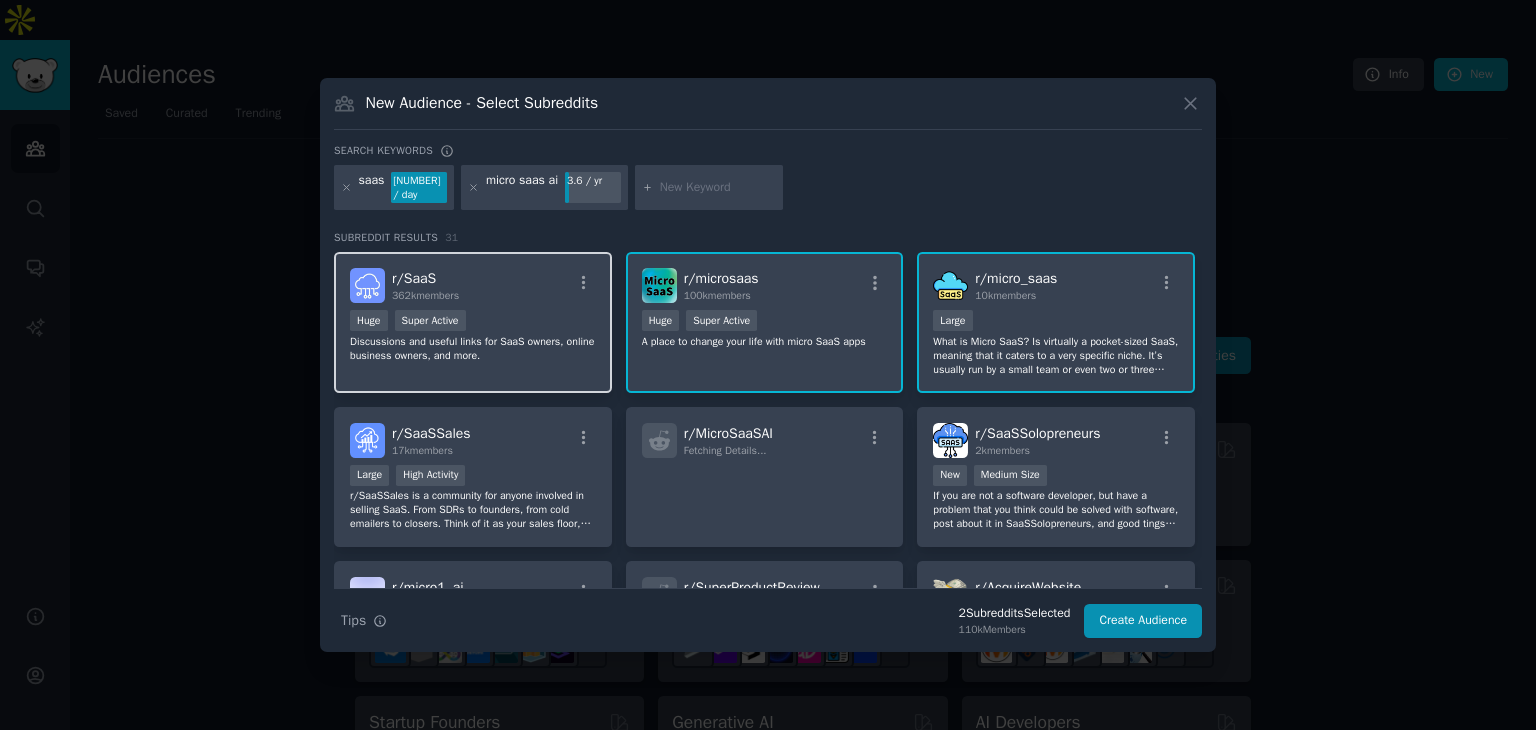 click on "Discussions and useful links for SaaS owners, online business owners, and more." at bounding box center [473, 349] 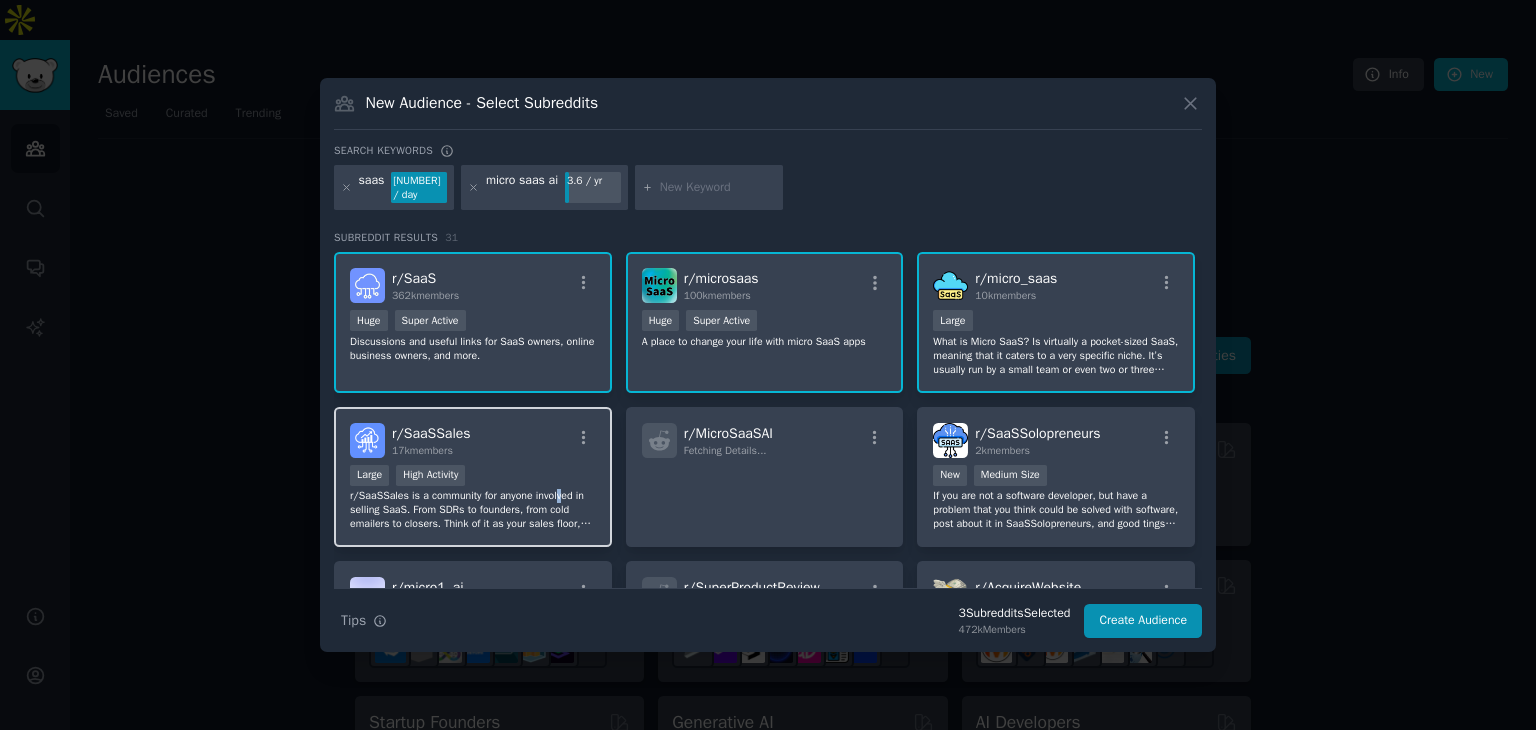 click on "r/SaaSSales is a community for anyone involved in selling SaaS. From SDRs to founders, from cold emailers to closers. Think of it as your sales floor, strategy room, and watercooler all in one.
What this community is for:
Learning and sharing the craft of SaaS sales
Promoting your SaaS (as long as it’s useful or insightful, no generic link drops)
Finding and posting and requesting deals on sales tools
Talking tactics, playbooks, wins, fails, and everything in between" at bounding box center [473, 510] 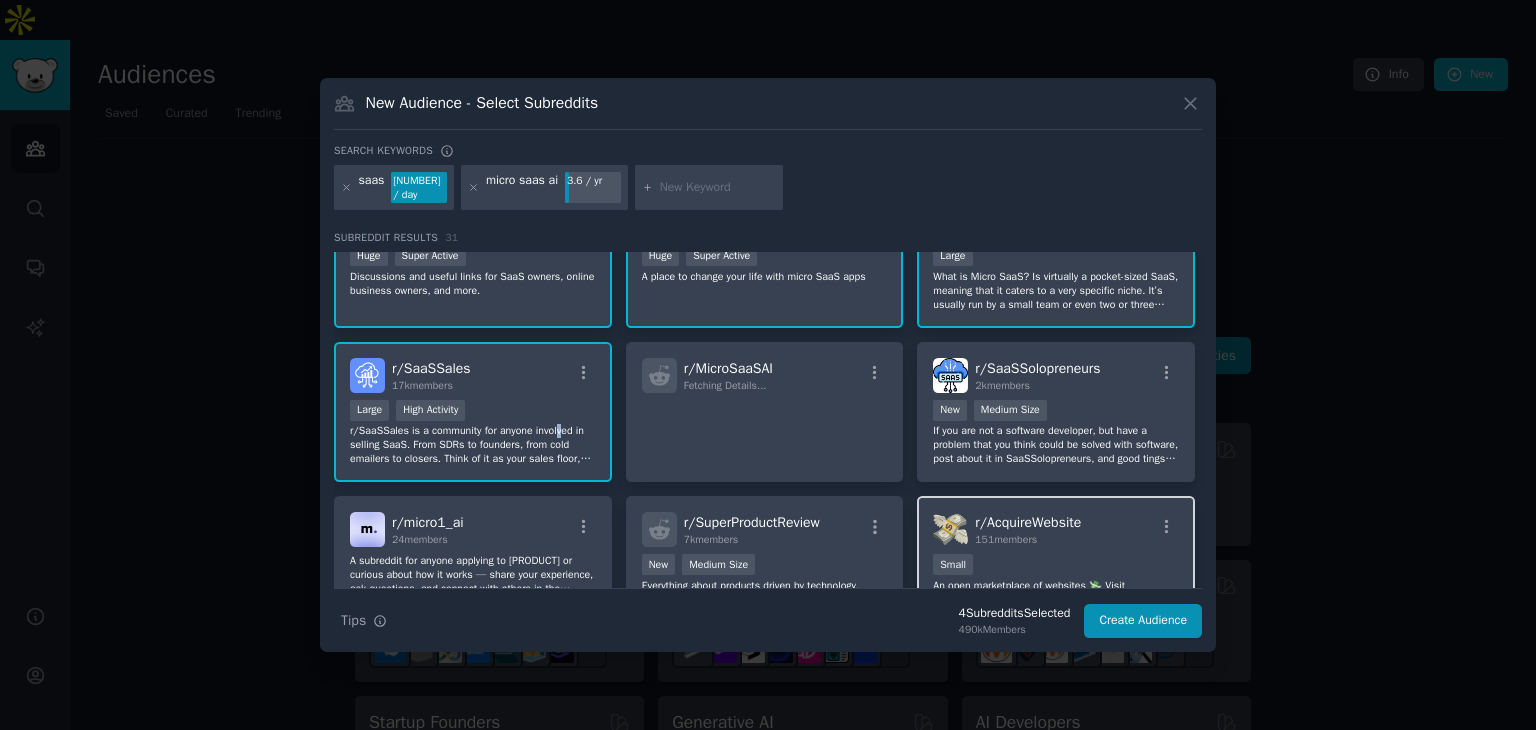scroll, scrollTop: 100, scrollLeft: 0, axis: vertical 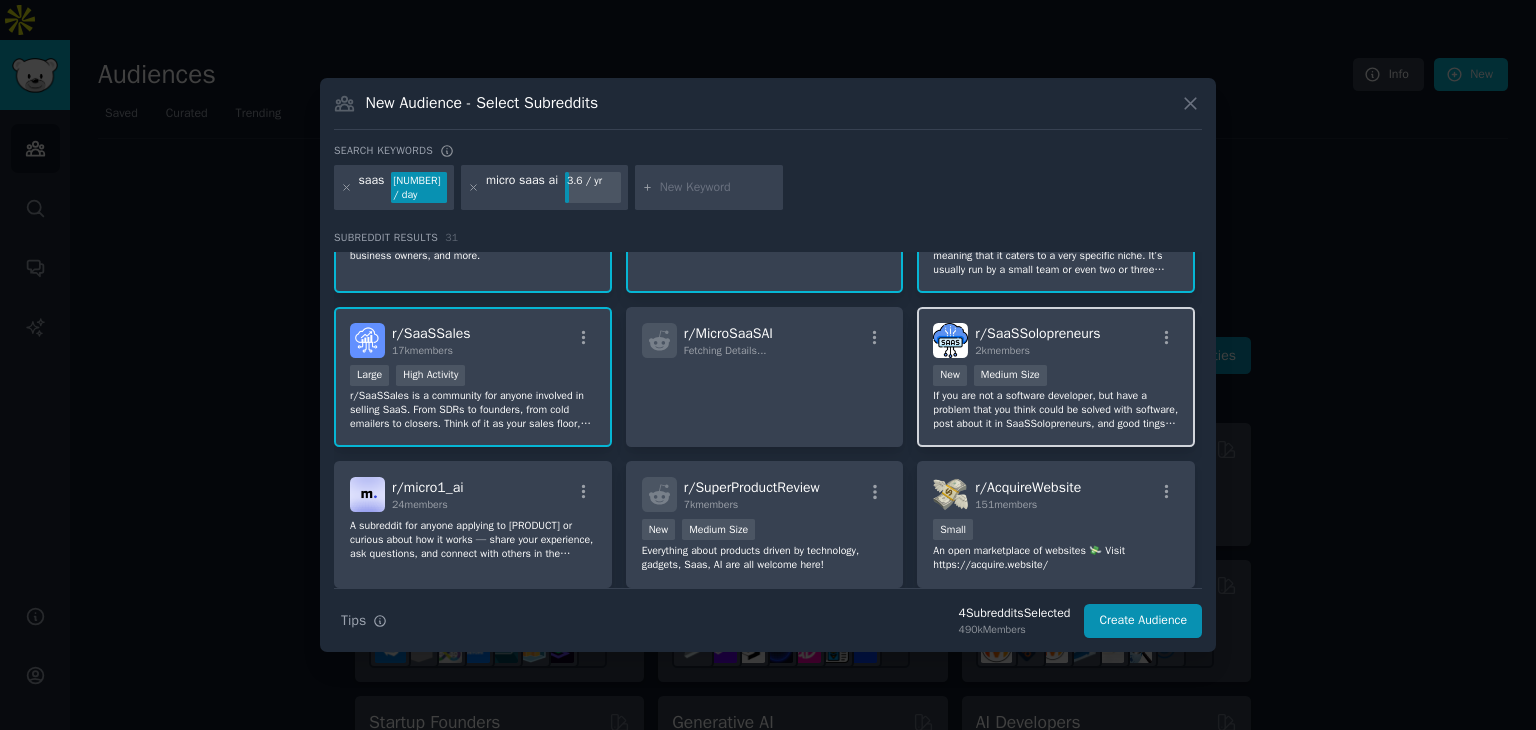 click on "2k  members" at bounding box center [1037, 351] 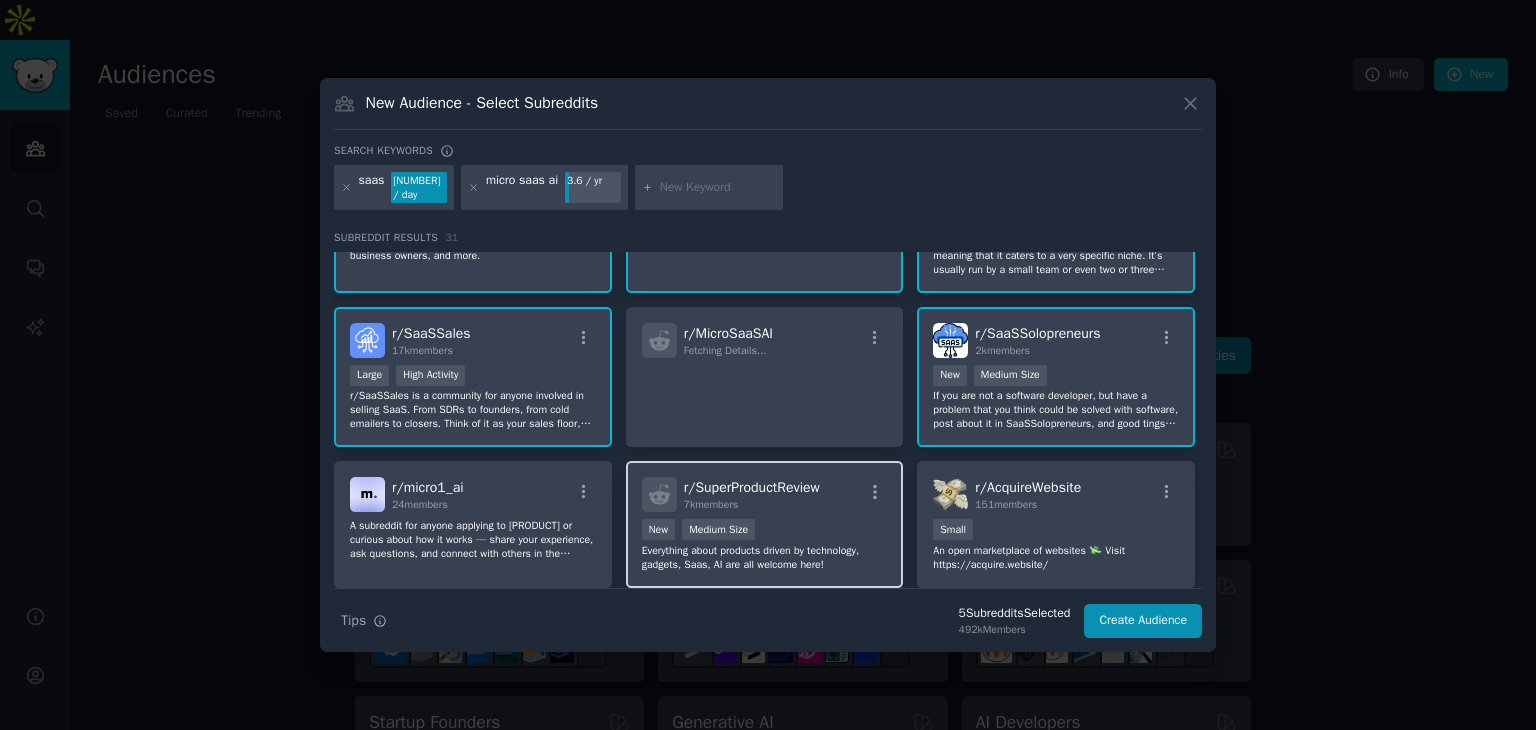 scroll, scrollTop: 200, scrollLeft: 0, axis: vertical 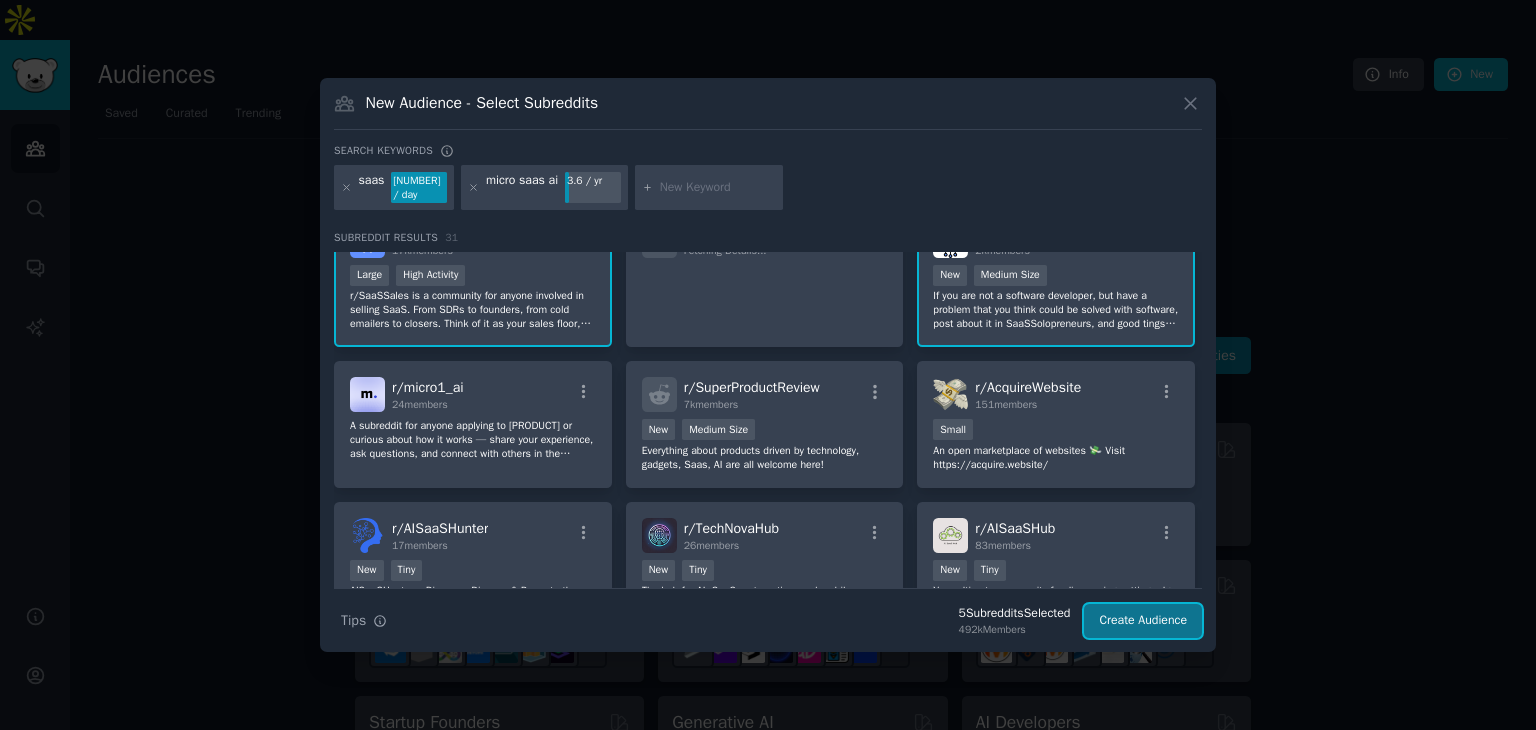 click on "Create Audience" at bounding box center [1143, 621] 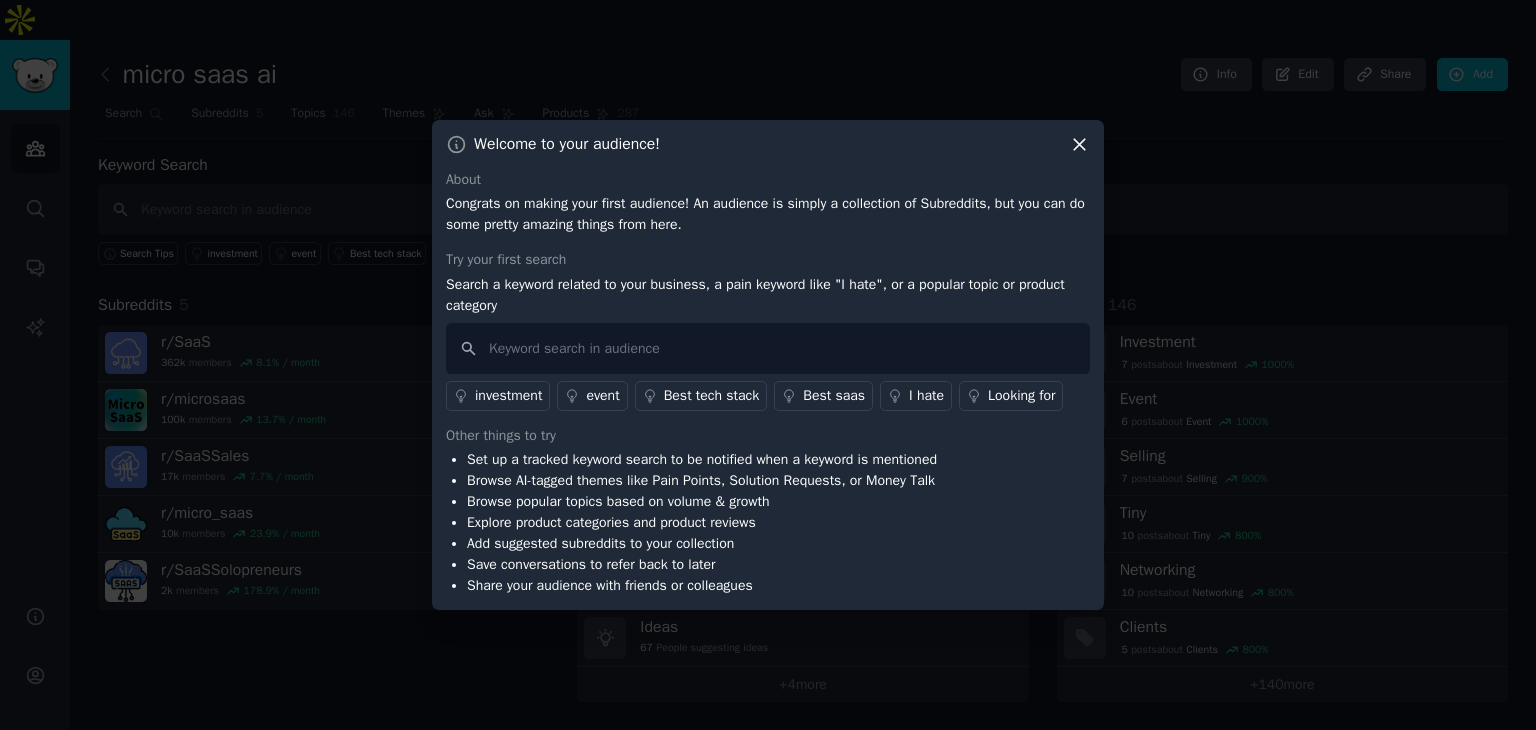 click 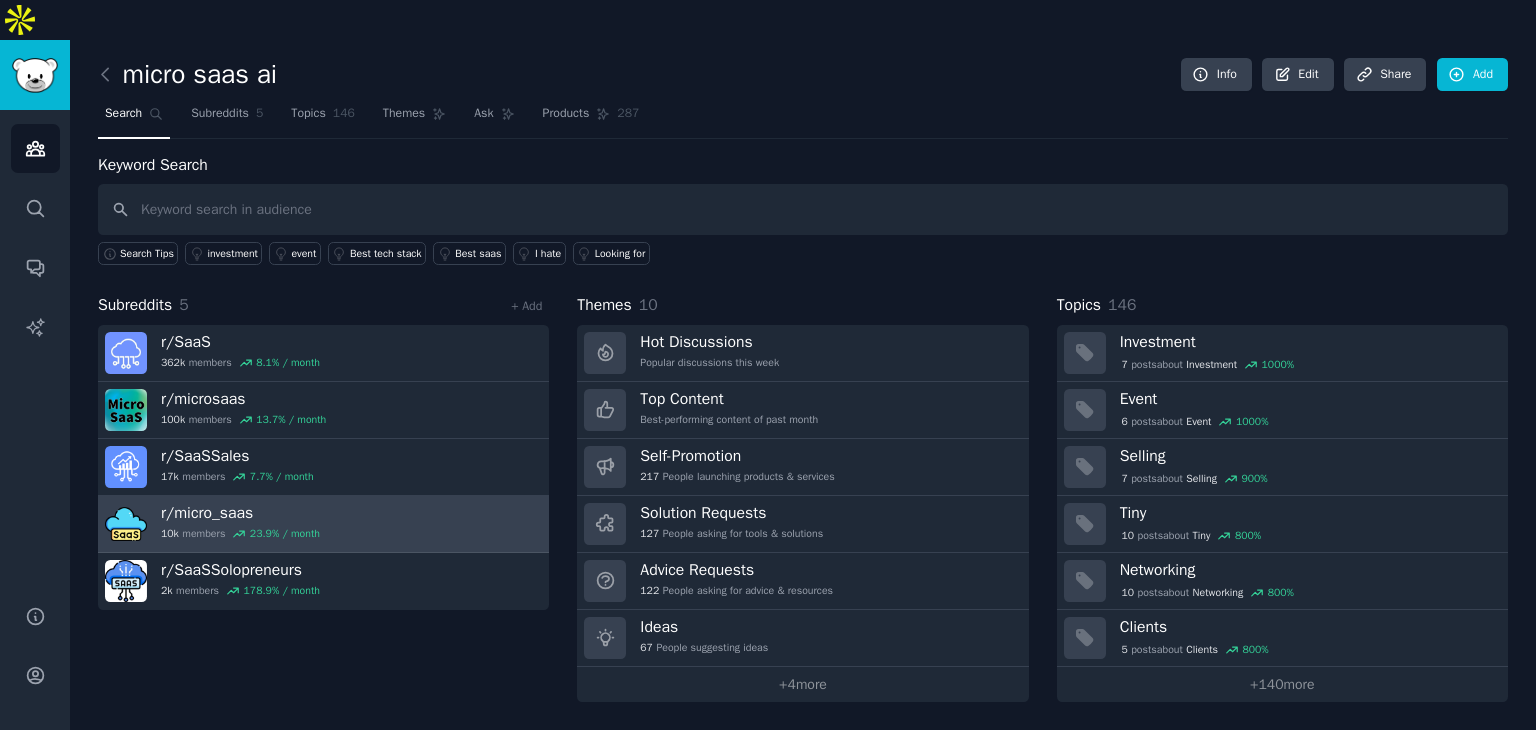 click on "[PRODUCT] 10k members [PERCENTAGE] / month" at bounding box center [323, 524] 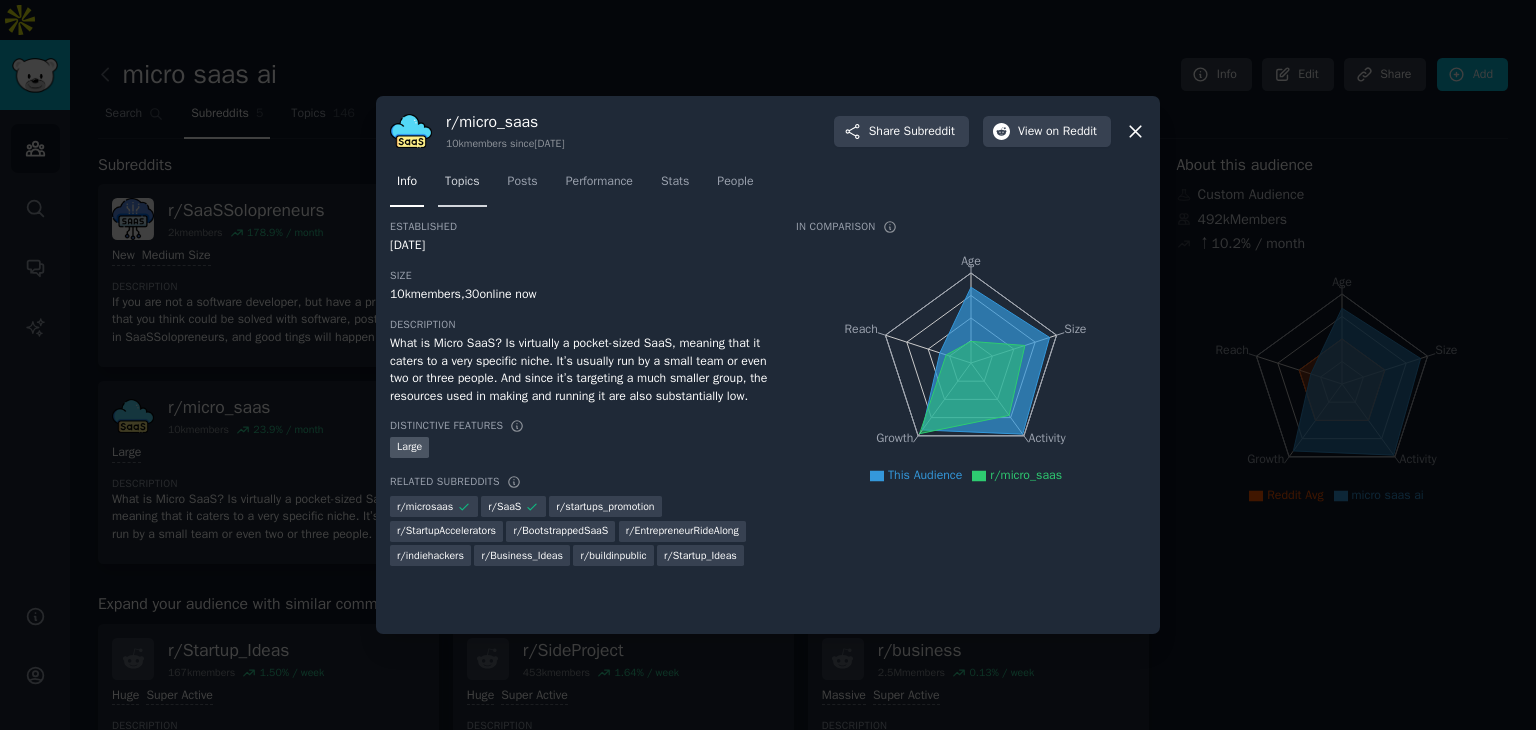 click on "Topics" at bounding box center [462, 186] 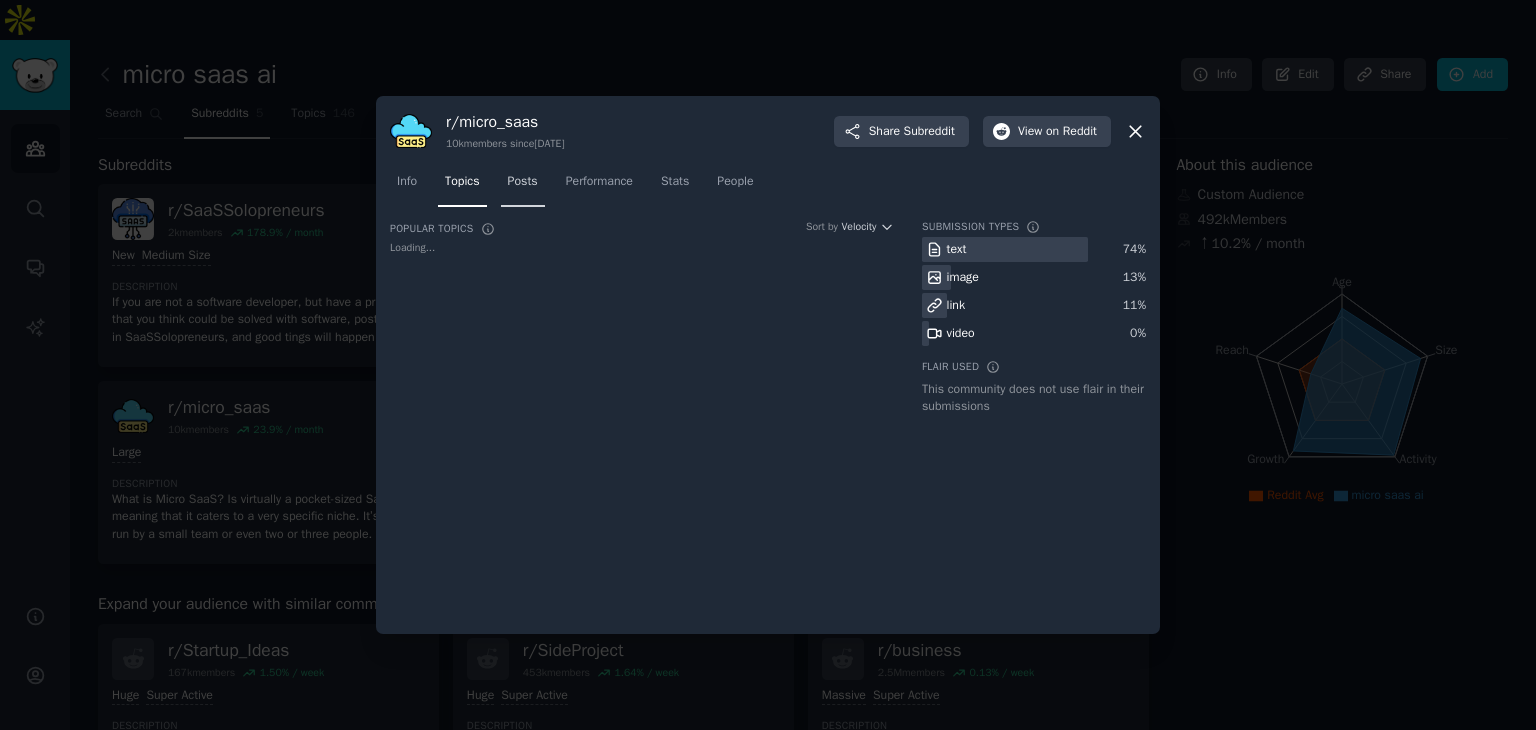 click on "Posts" at bounding box center (523, 186) 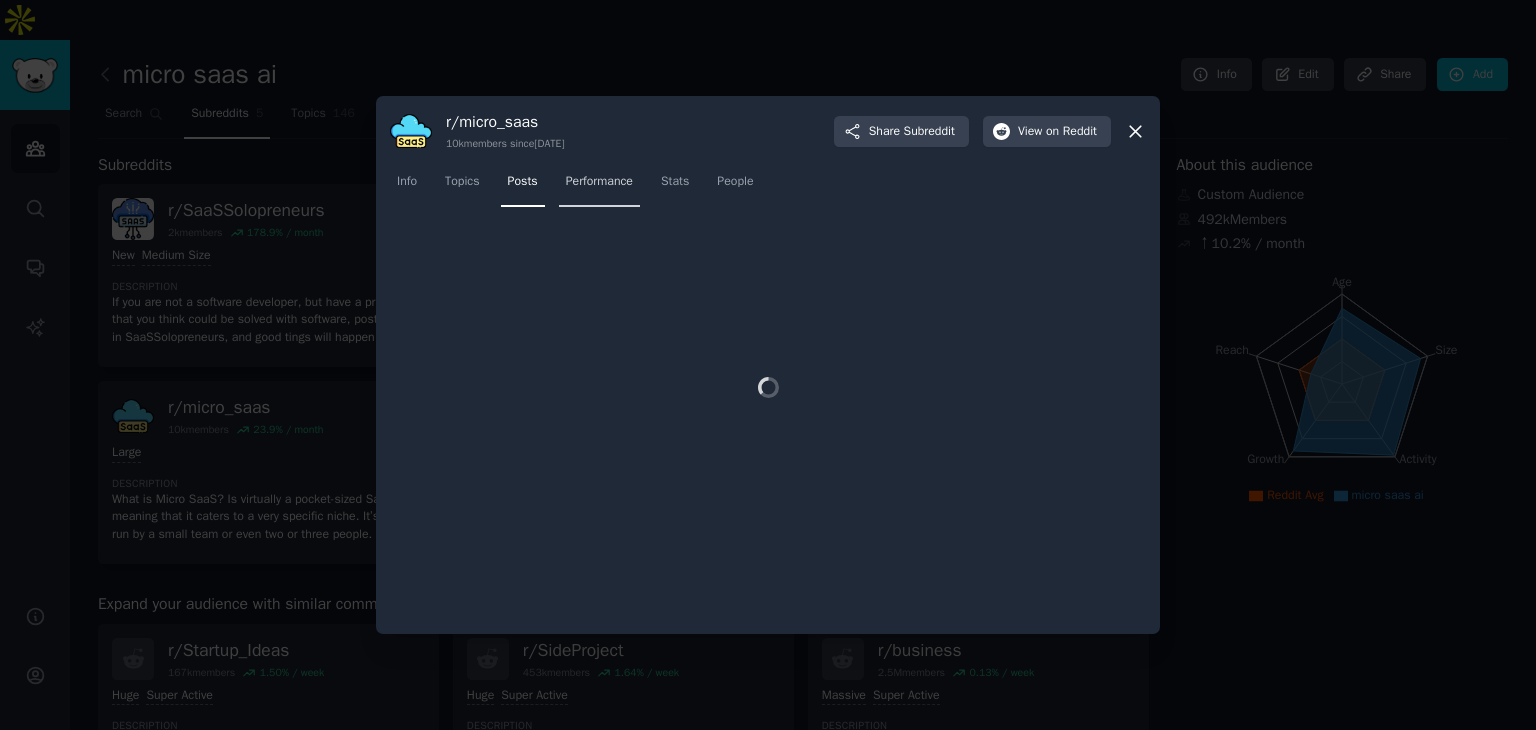 click on "Performance" at bounding box center (599, 186) 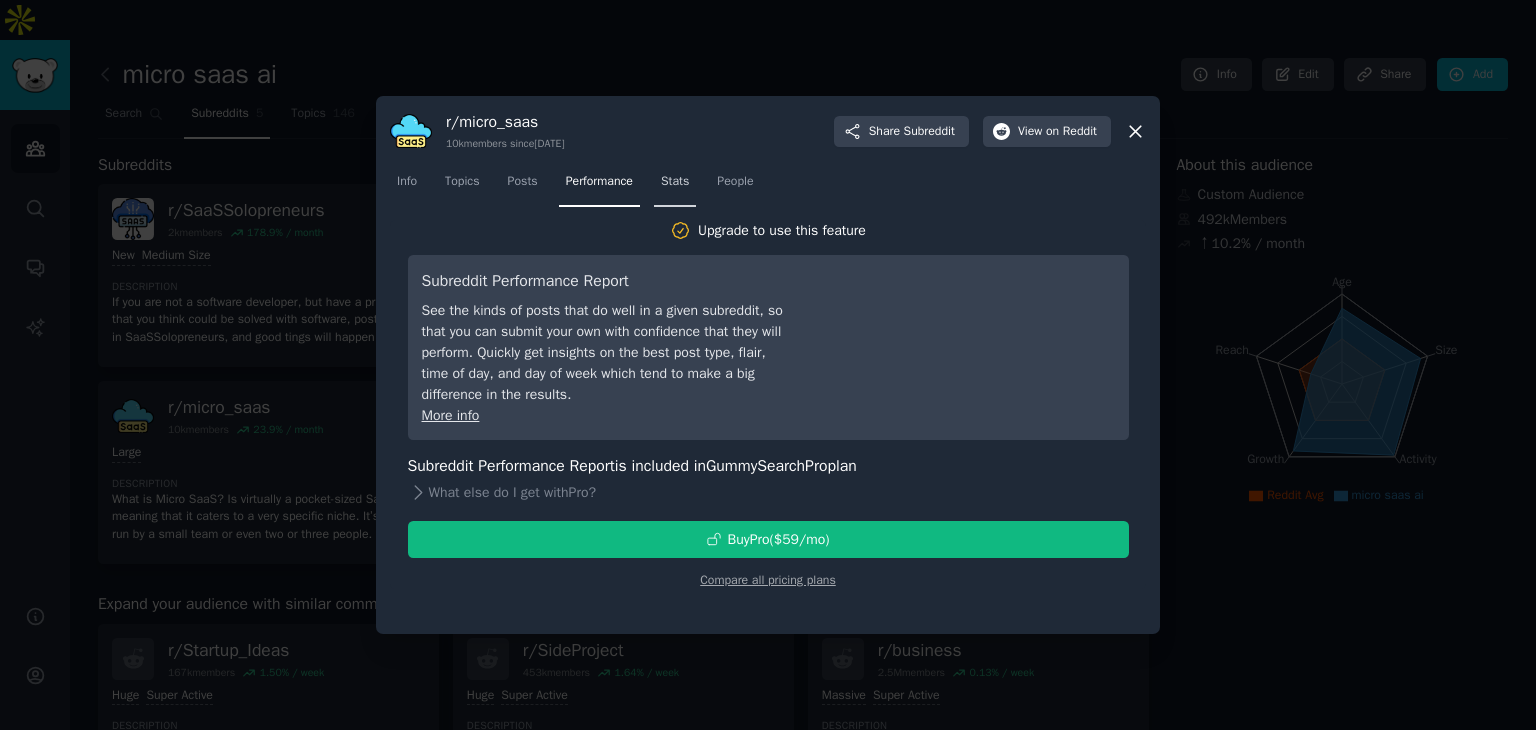 click on "Stats" at bounding box center [675, 182] 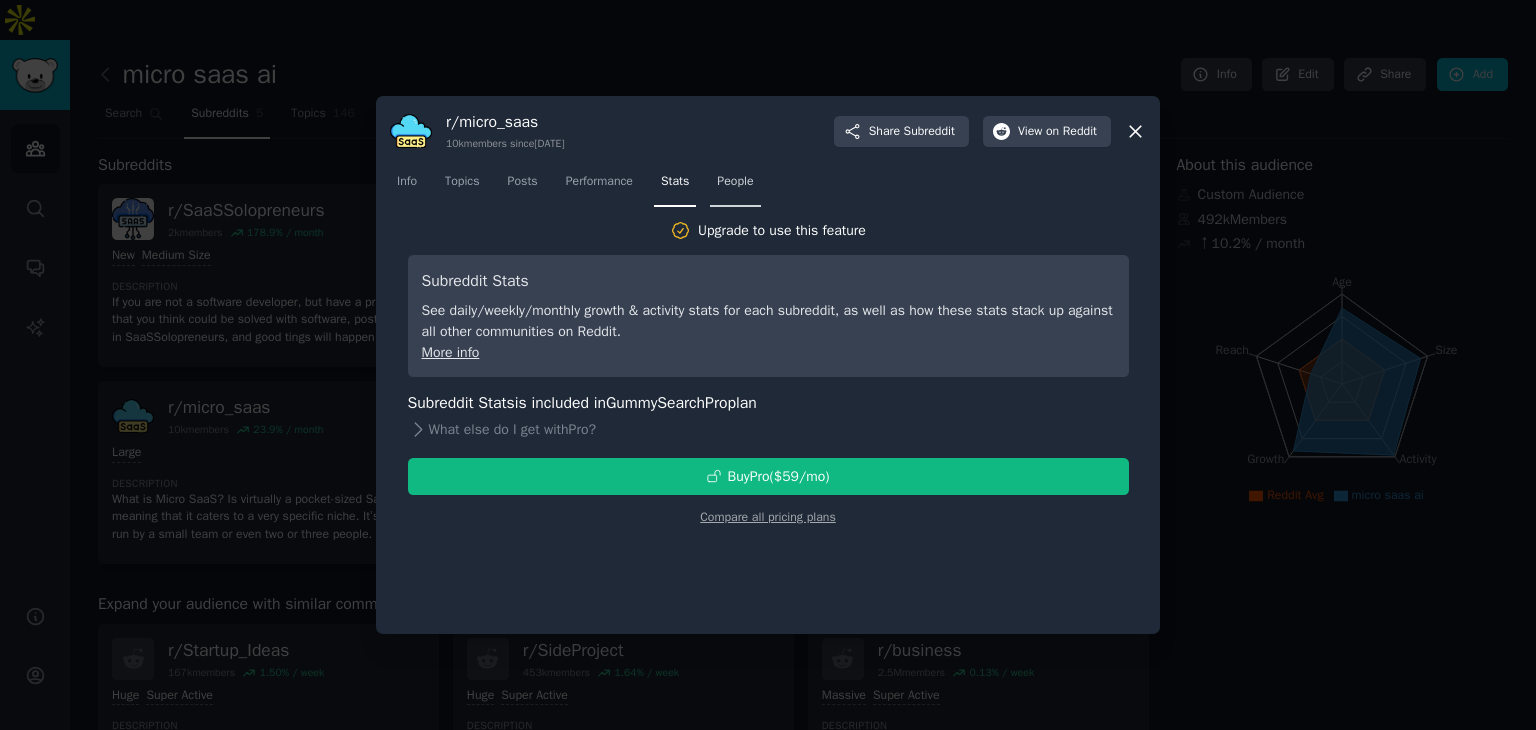 click on "People" at bounding box center [735, 182] 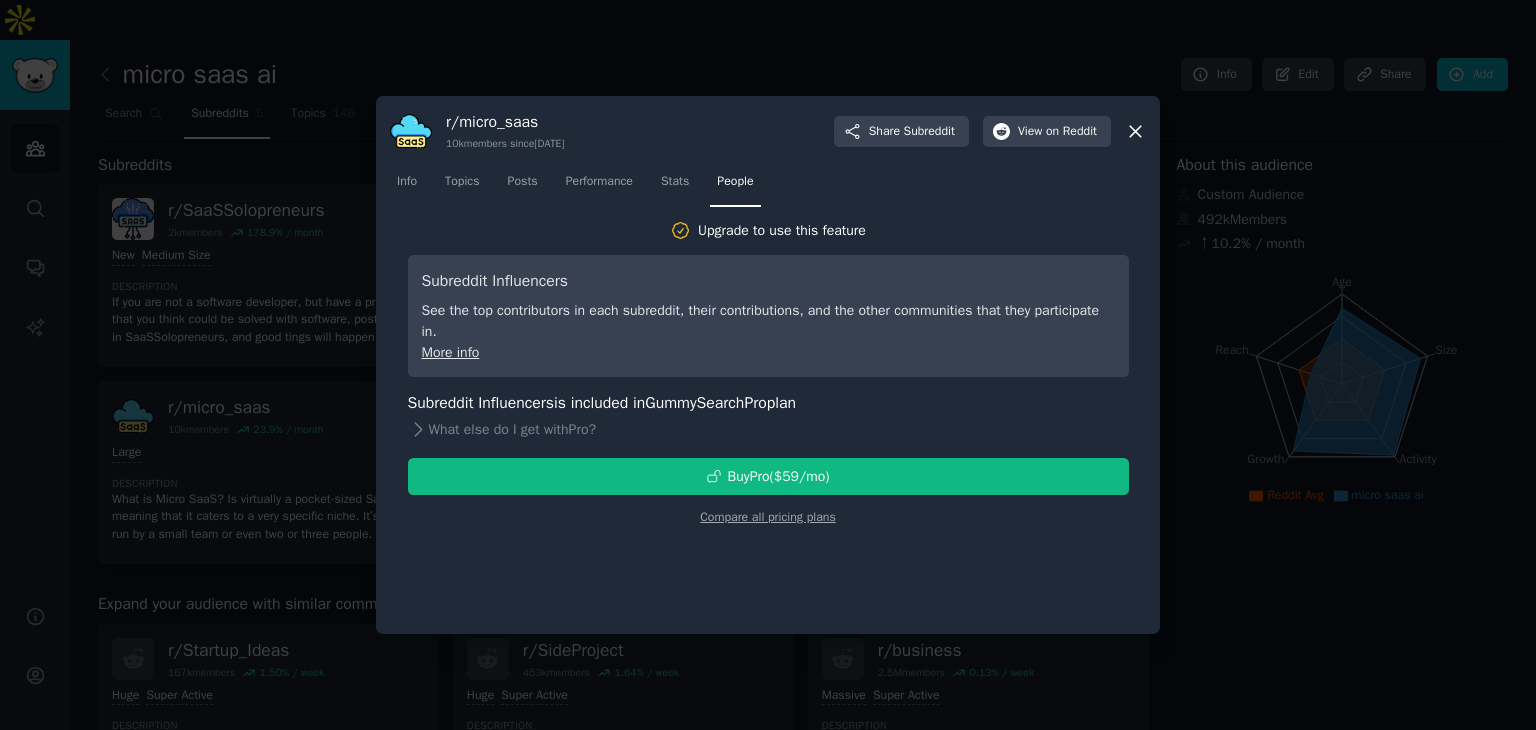 click 